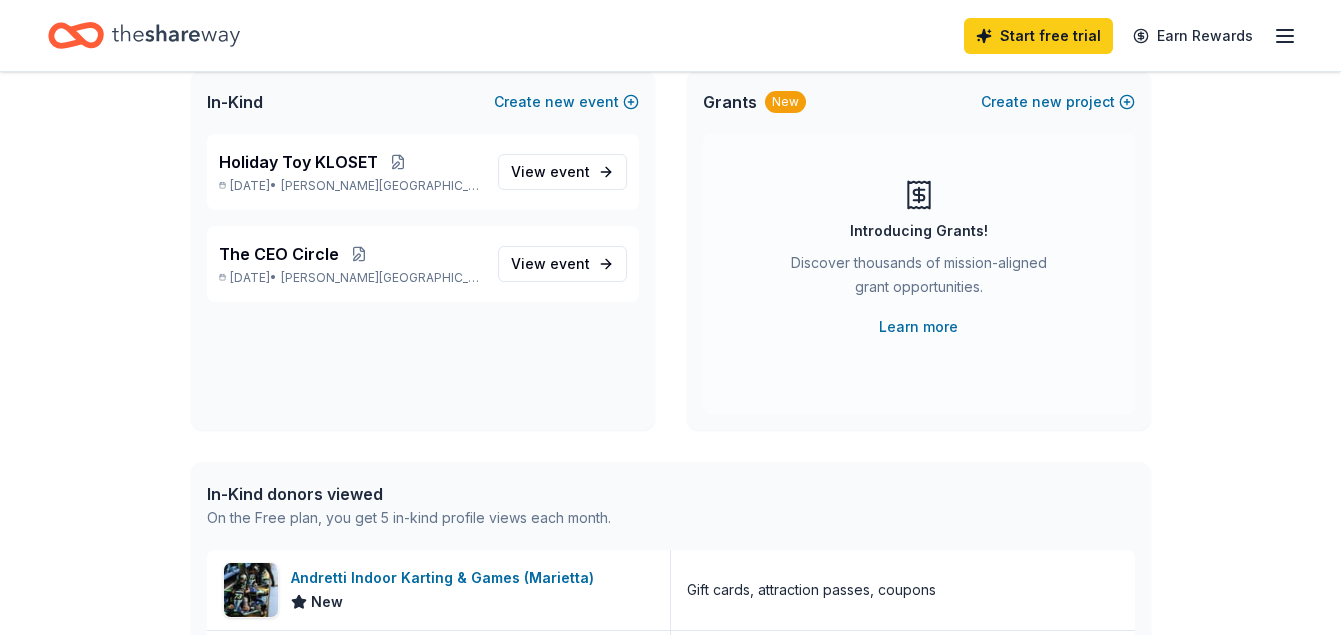scroll, scrollTop: 180, scrollLeft: 0, axis: vertical 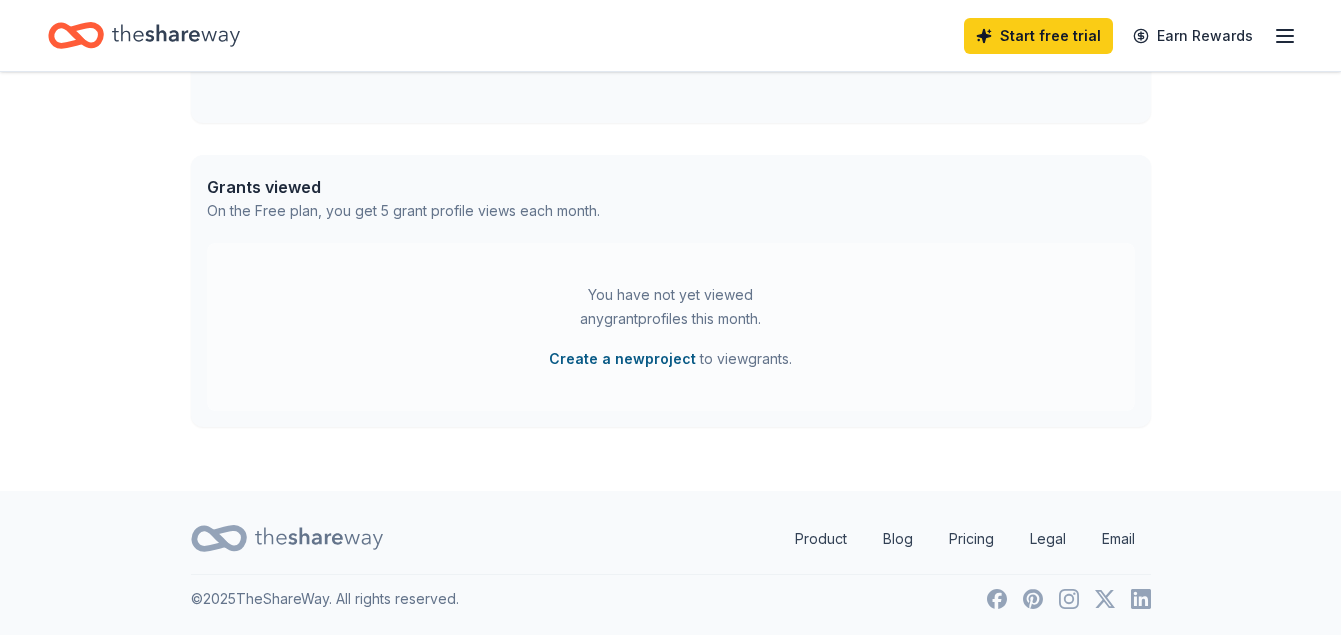 click on "Create a new  project" at bounding box center (622, 359) 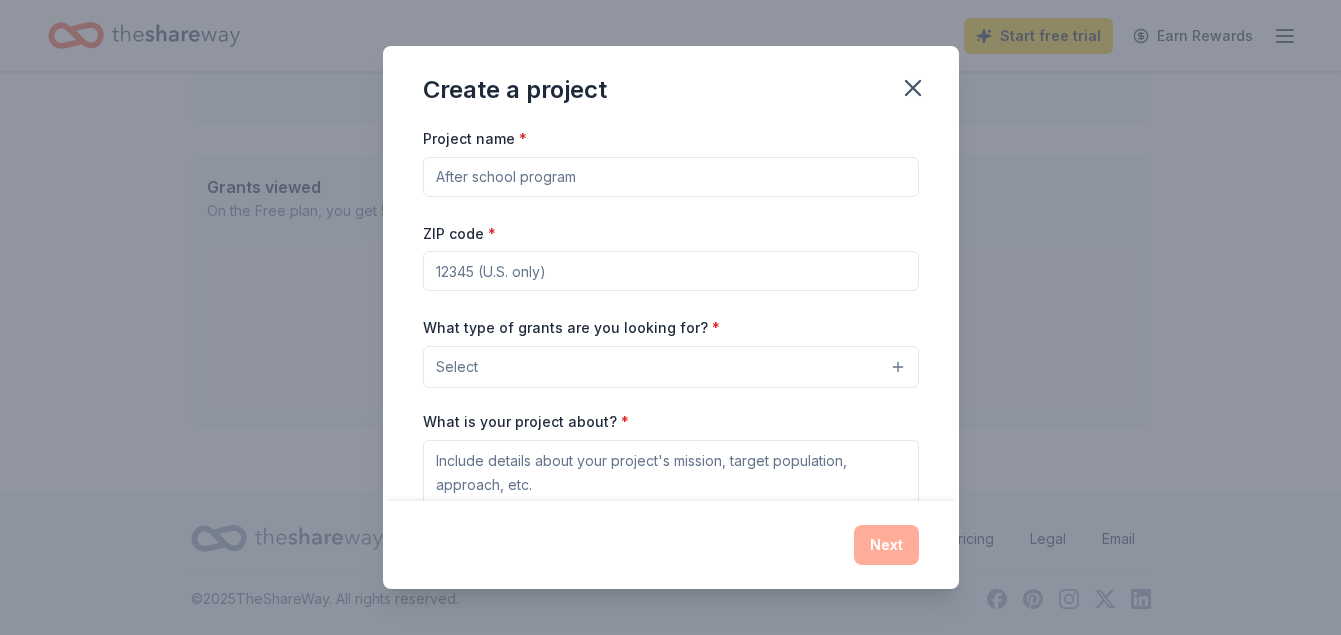 click on "Project name *" at bounding box center [671, 177] 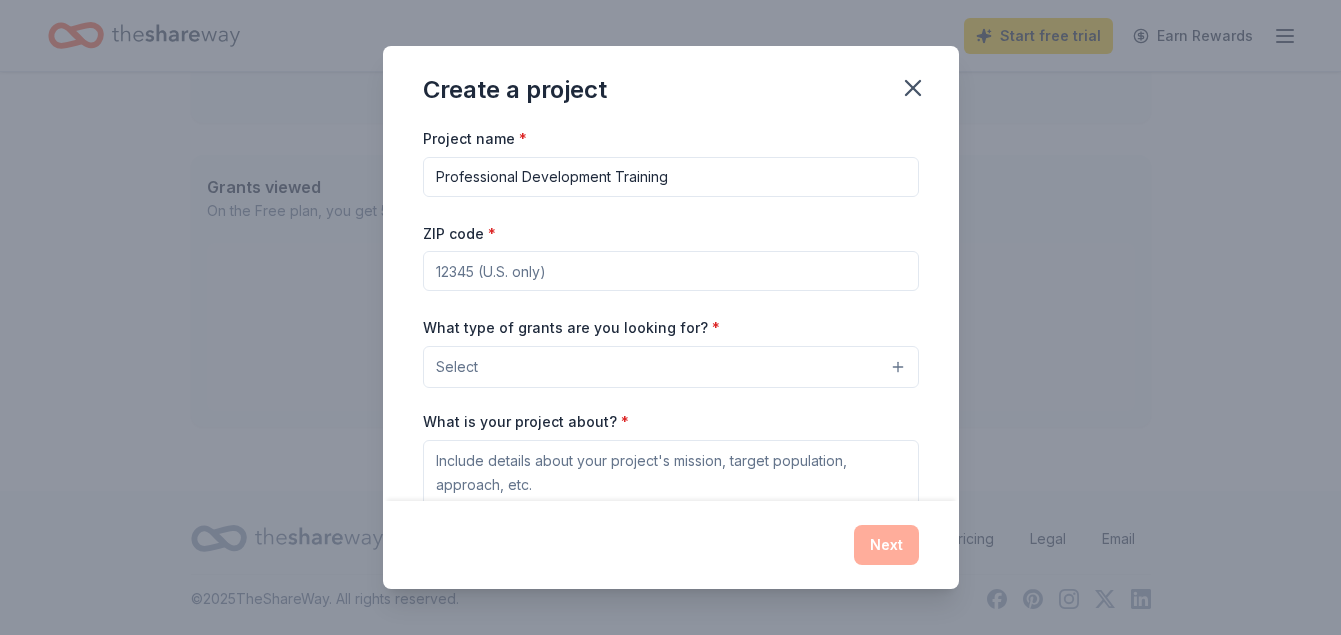 type on "Professional Development Training" 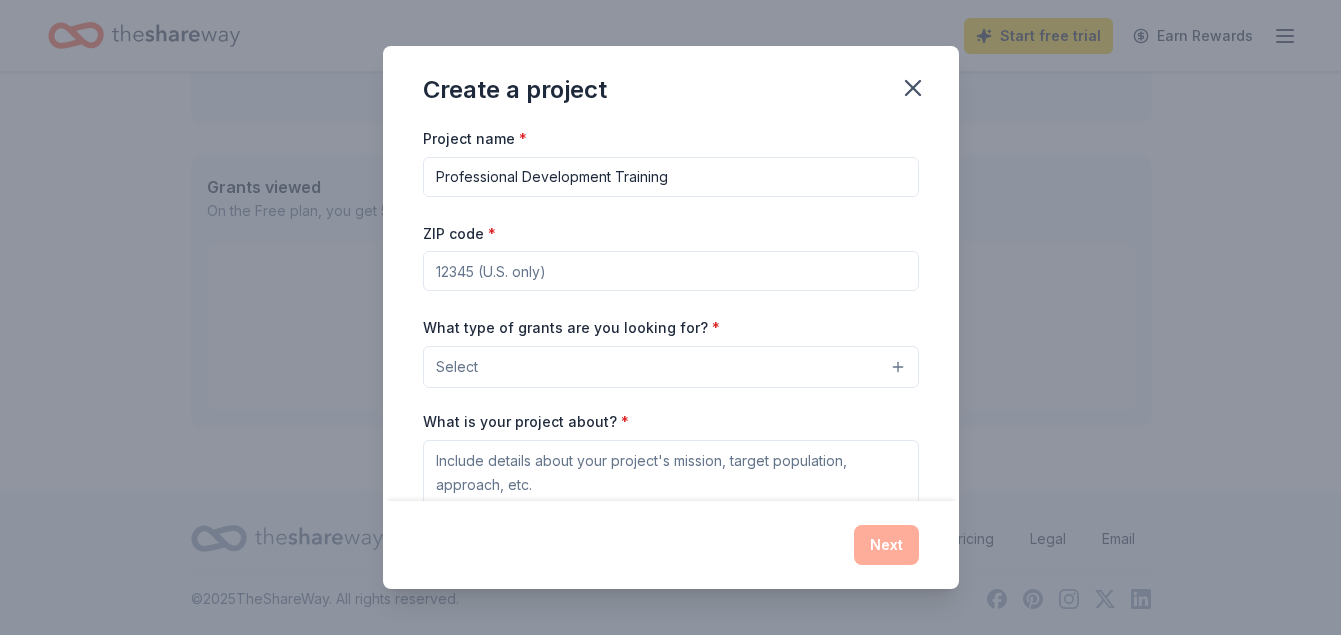 type on "30339" 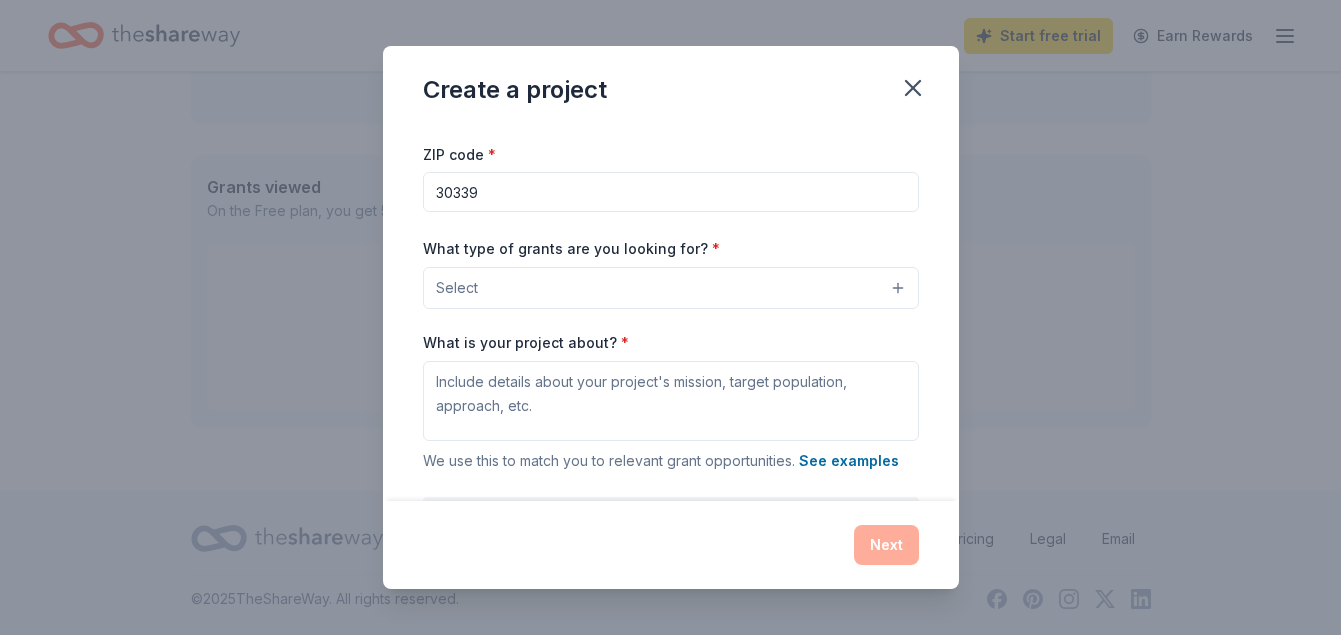 scroll, scrollTop: 91, scrollLeft: 0, axis: vertical 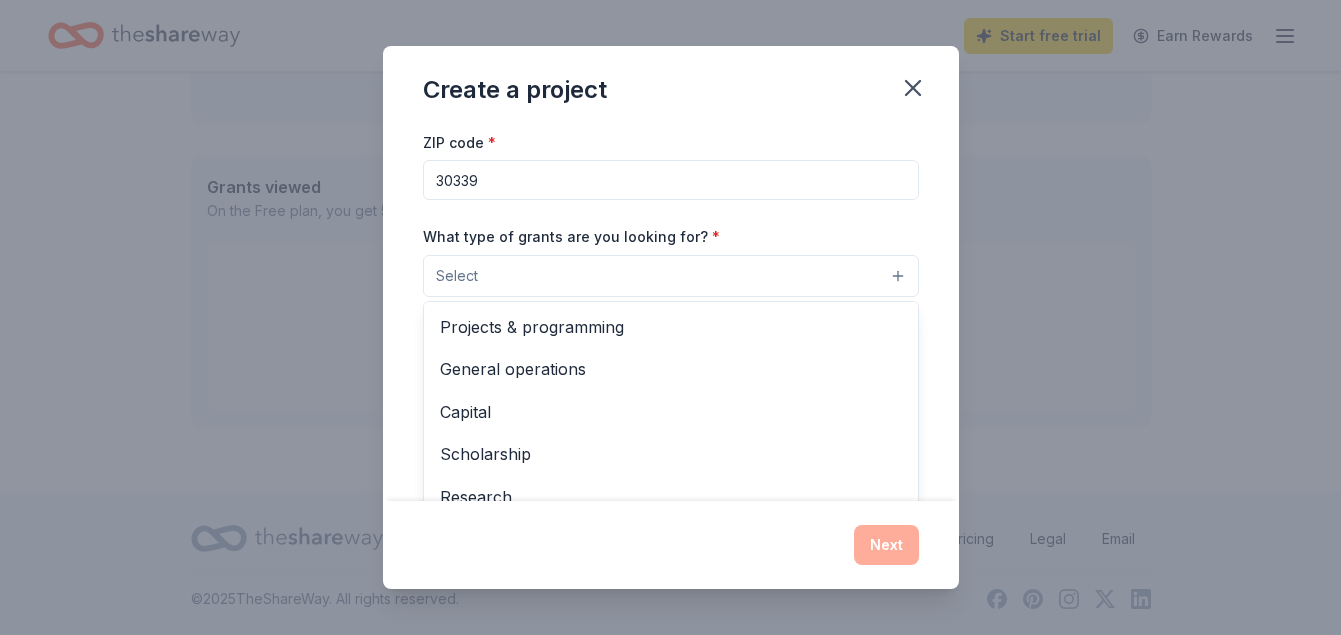 click on "Select" at bounding box center [671, 276] 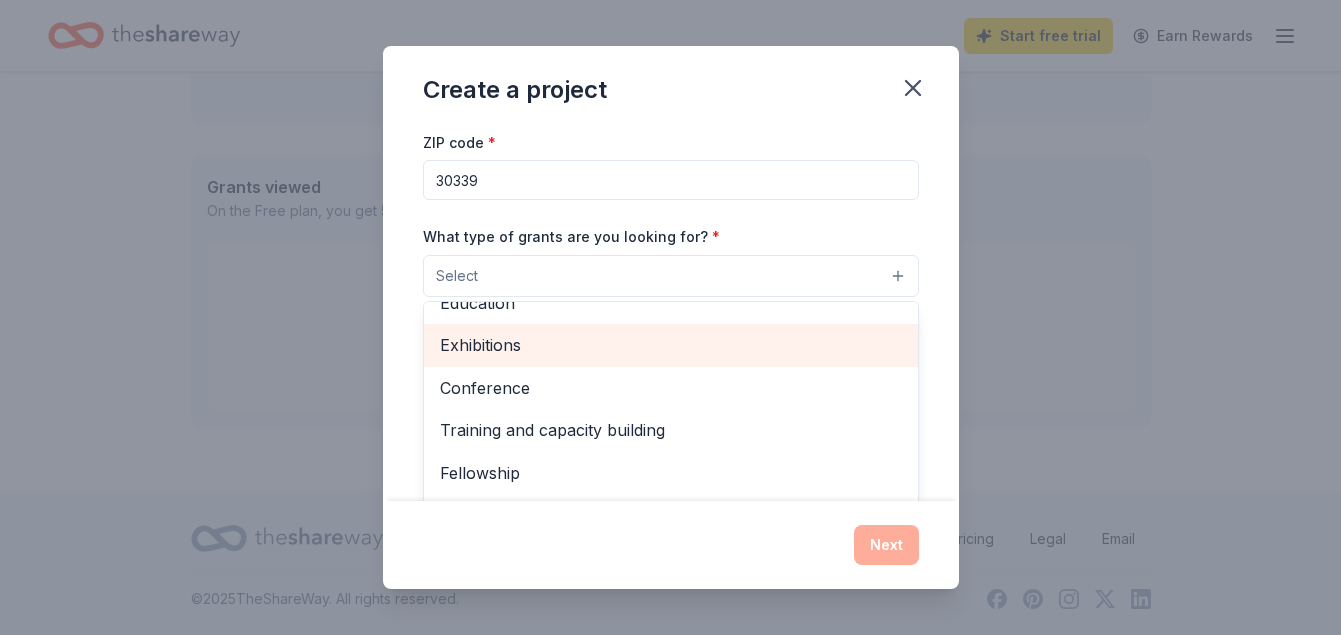 scroll, scrollTop: 295, scrollLeft: 0, axis: vertical 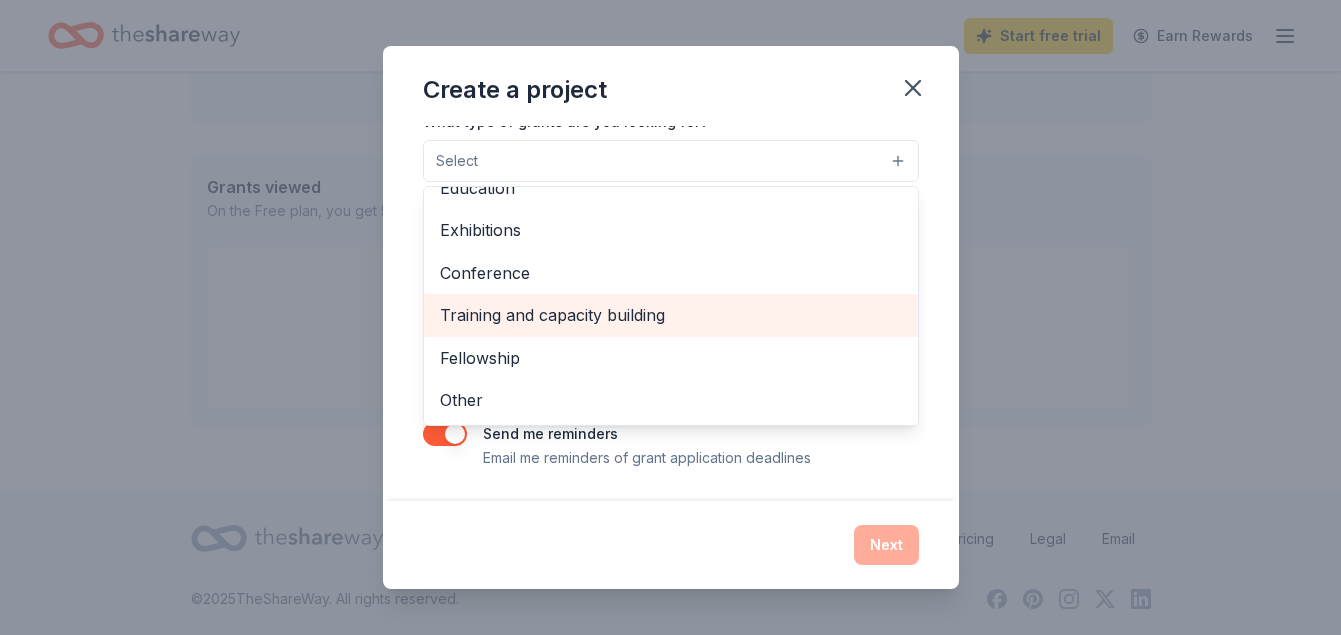 click on "Training and capacity building" at bounding box center [671, 315] 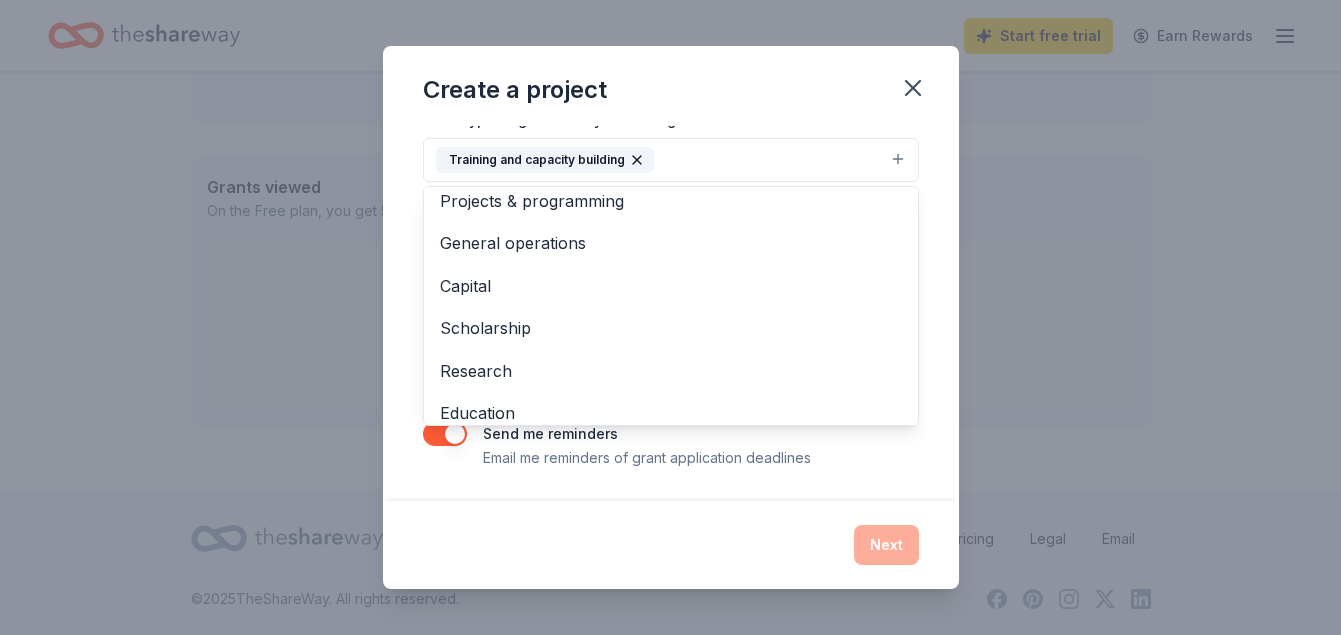 scroll, scrollTop: 0, scrollLeft: 0, axis: both 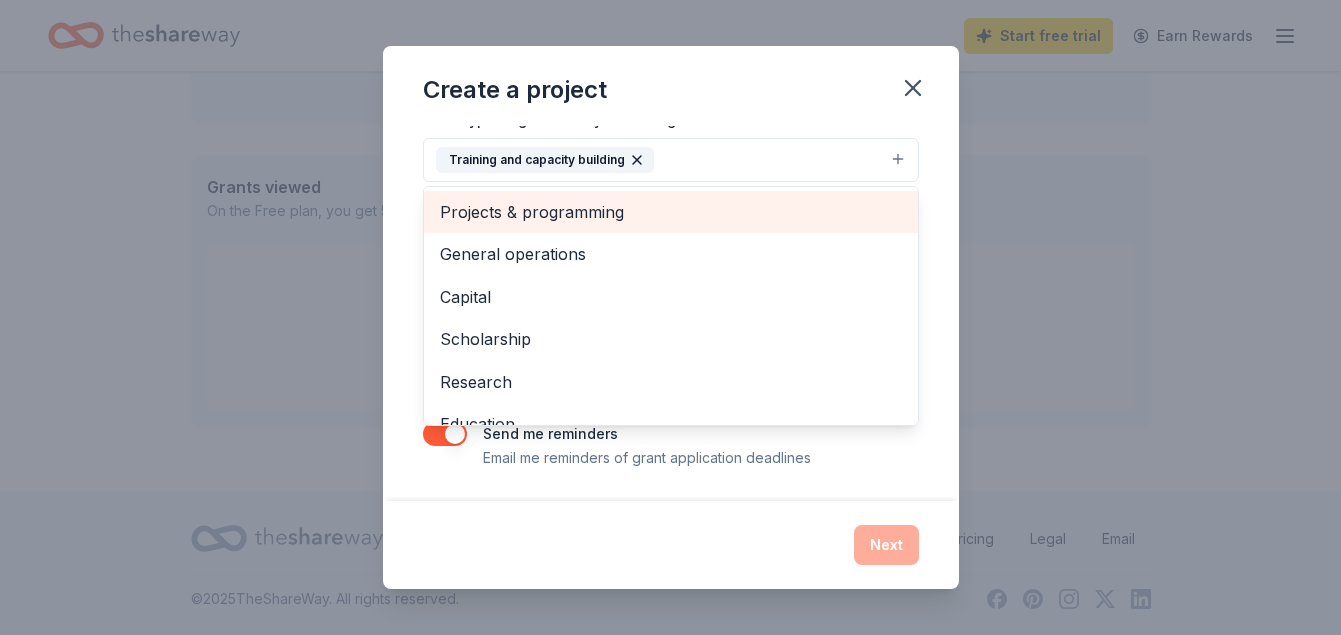 click on "Projects & programming" at bounding box center [671, 212] 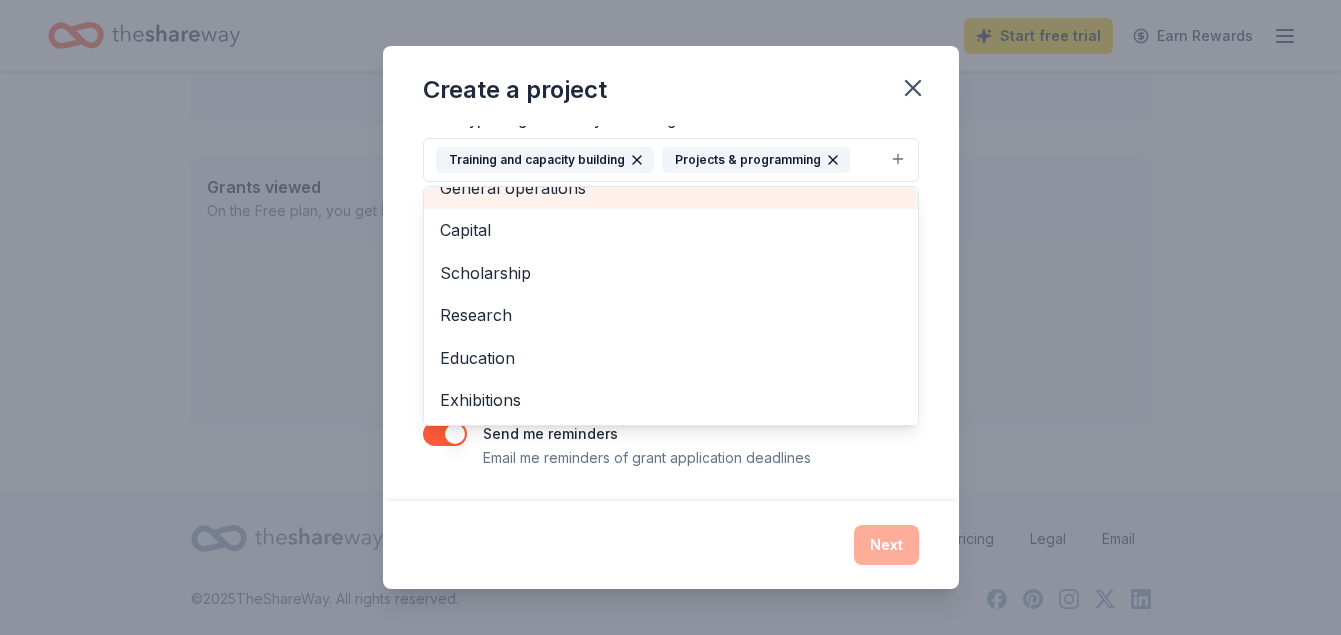 scroll, scrollTop: 28, scrollLeft: 0, axis: vertical 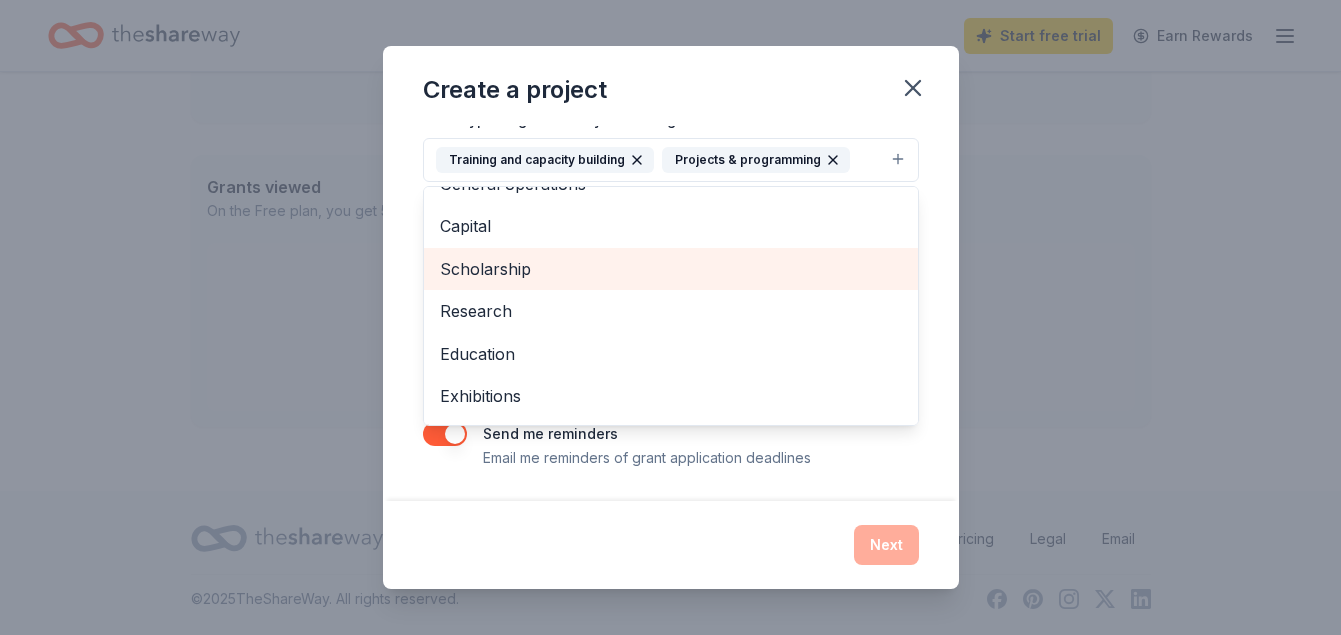 click on "Scholarship" at bounding box center [671, 269] 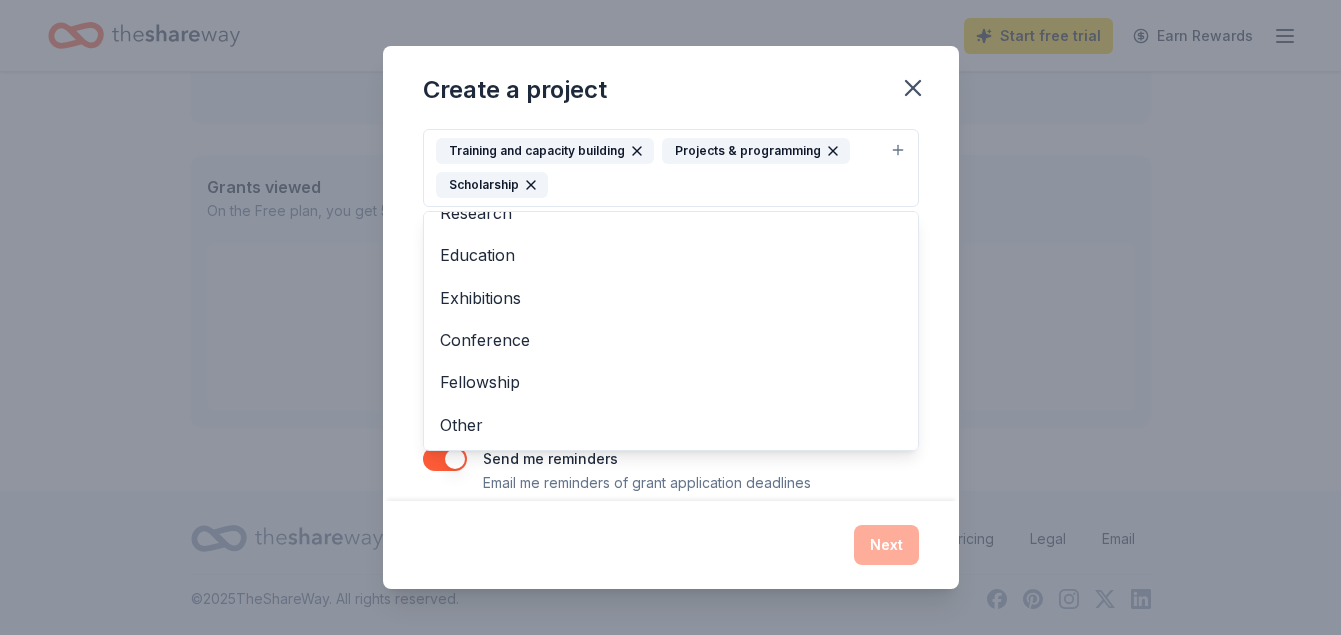 scroll, scrollTop: 136, scrollLeft: 0, axis: vertical 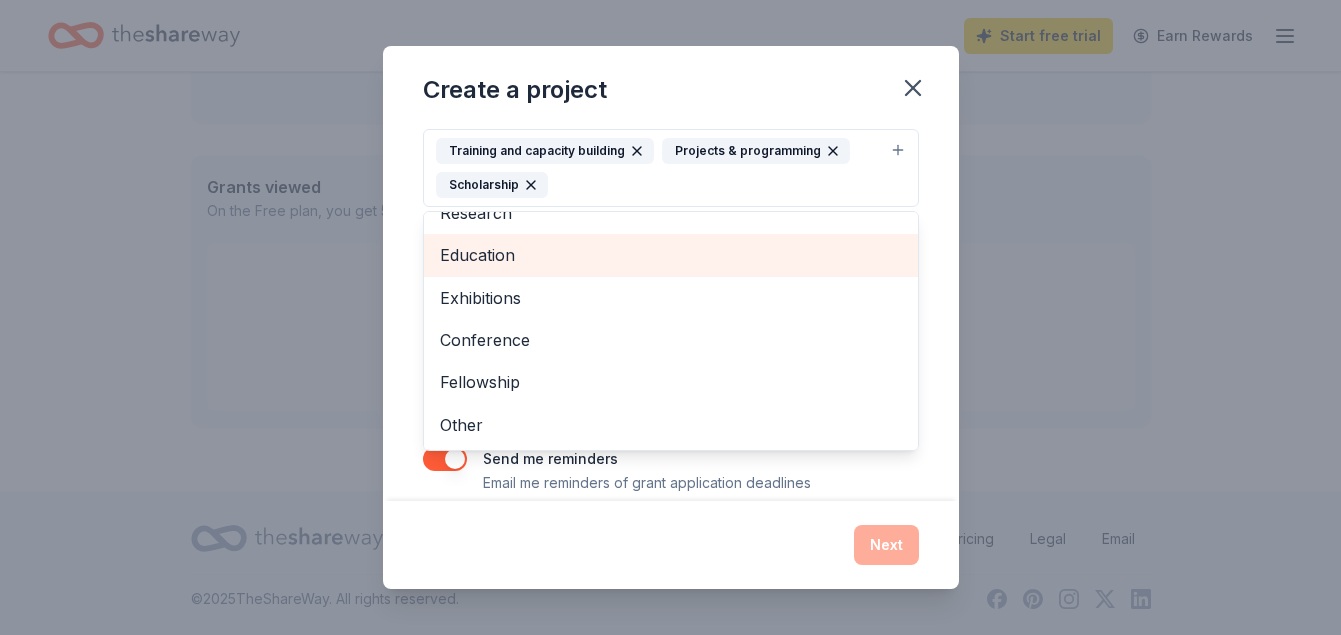 click on "Education" at bounding box center [671, 255] 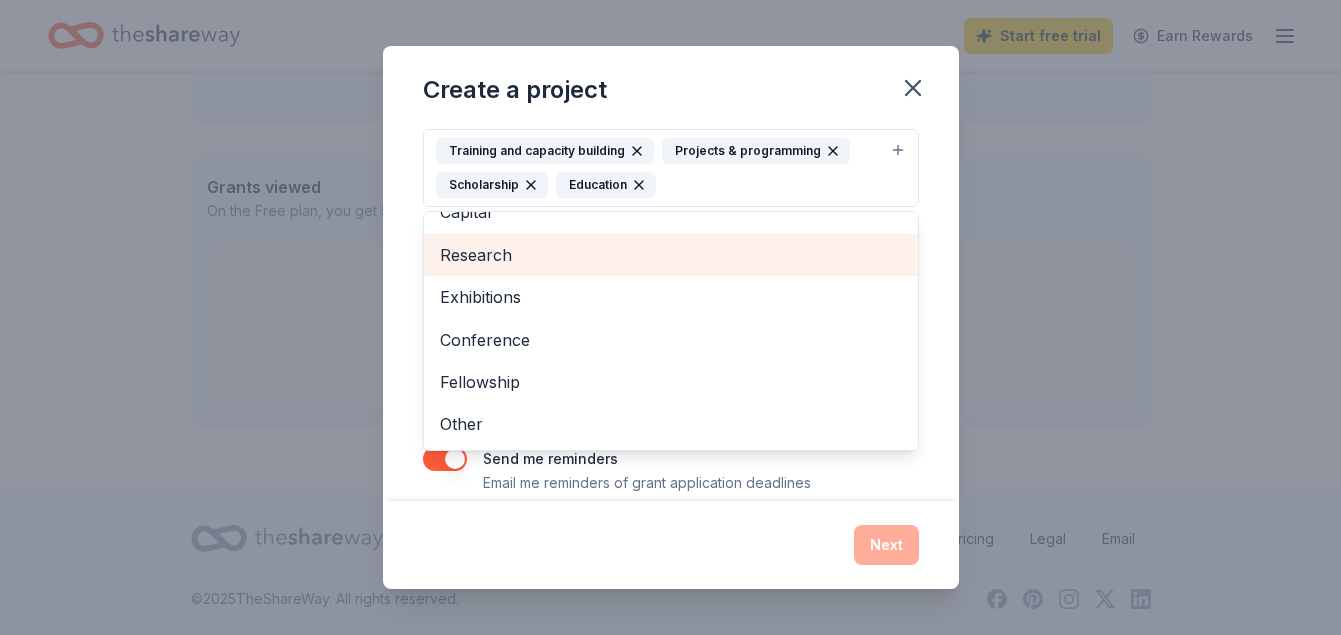 scroll, scrollTop: 83, scrollLeft: 0, axis: vertical 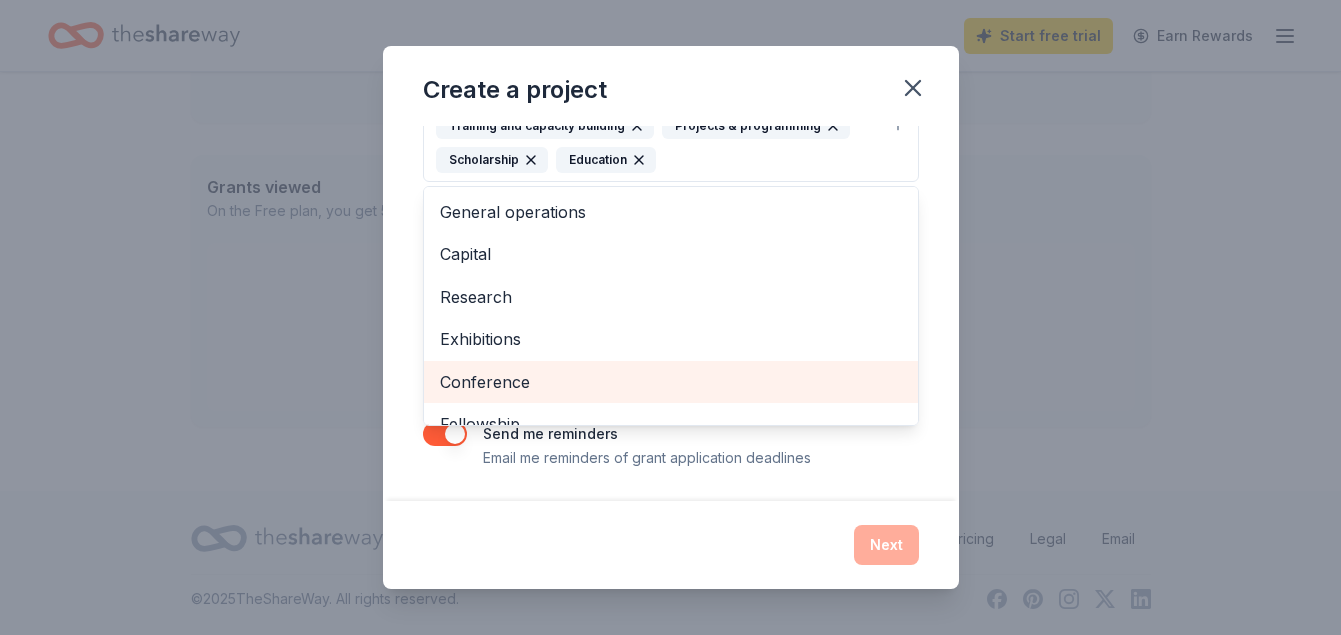click on "Conference" at bounding box center (671, 382) 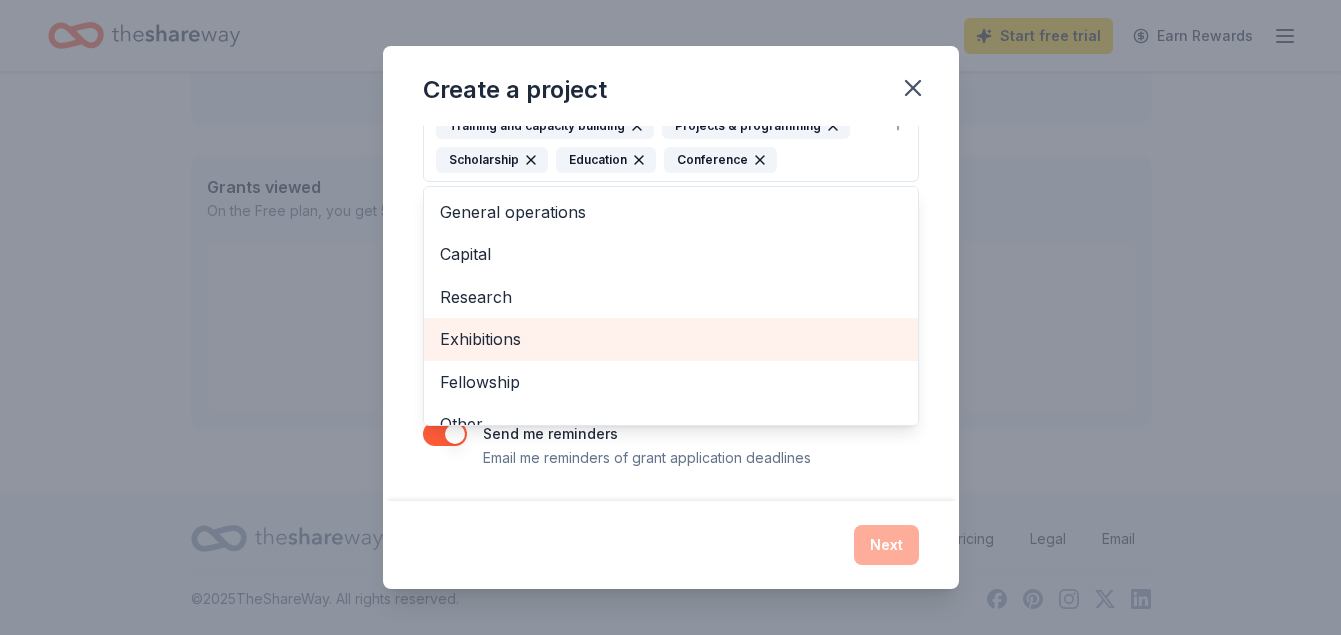 scroll, scrollTop: 263, scrollLeft: 0, axis: vertical 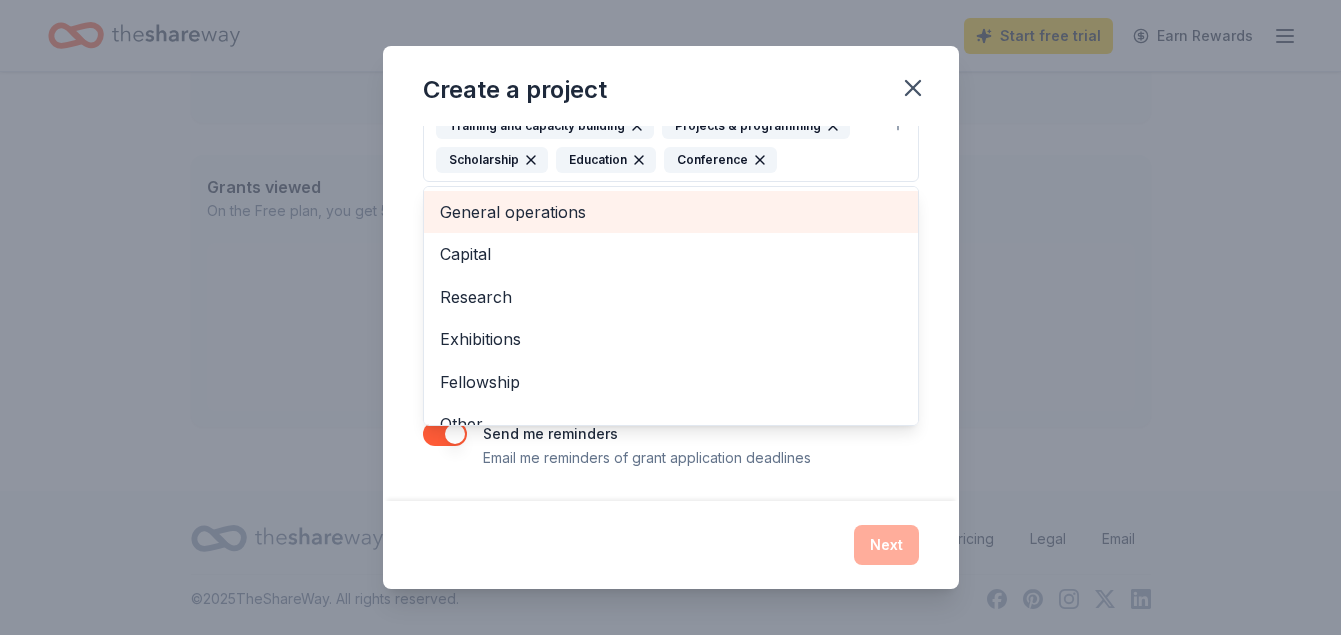 click on "General operations" at bounding box center [671, 212] 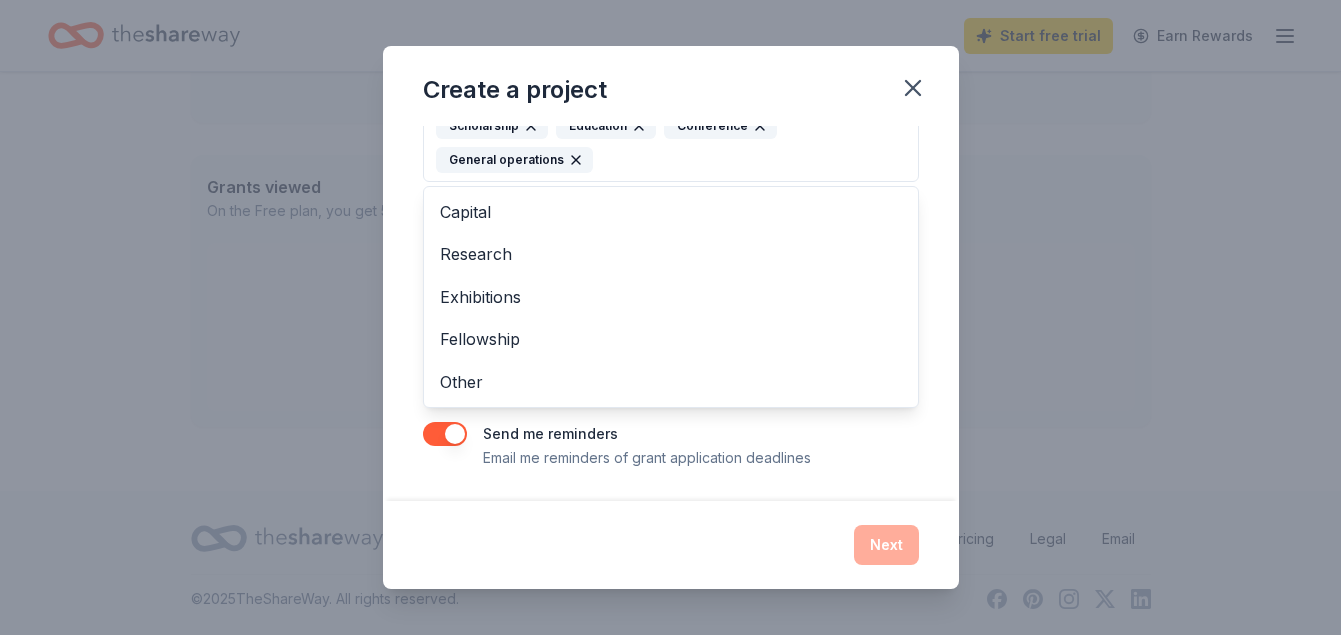 scroll, scrollTop: 326, scrollLeft: 0, axis: vertical 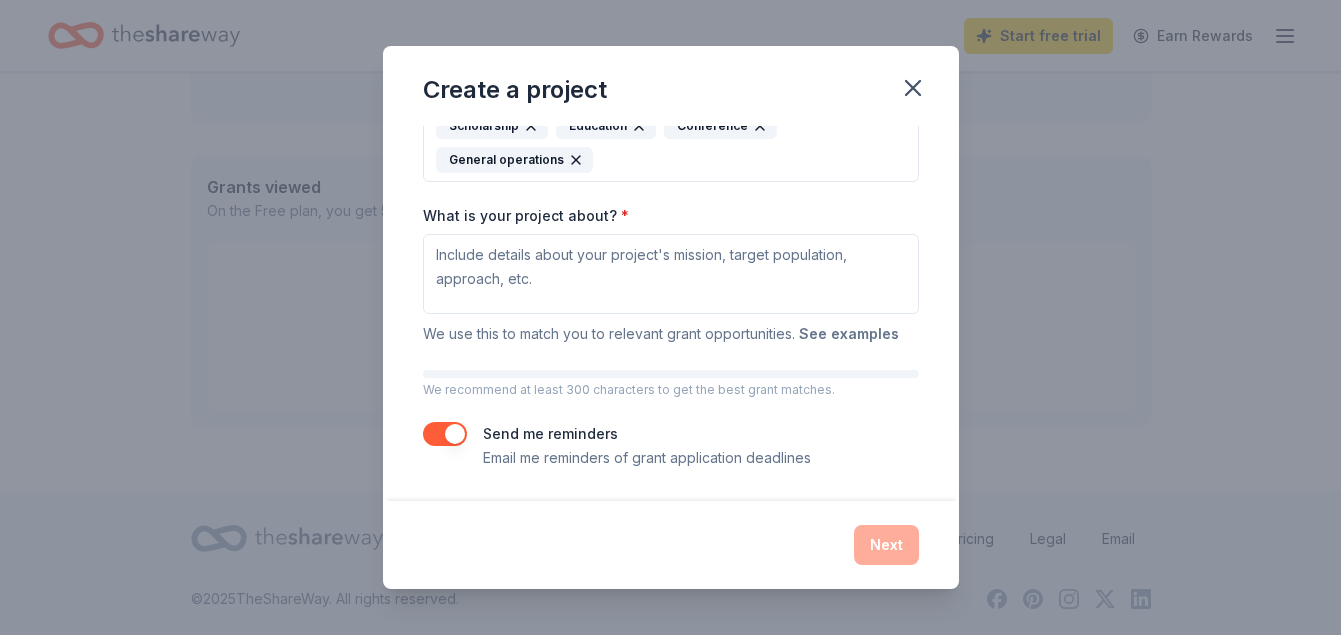 click on "See examples" at bounding box center (849, 334) 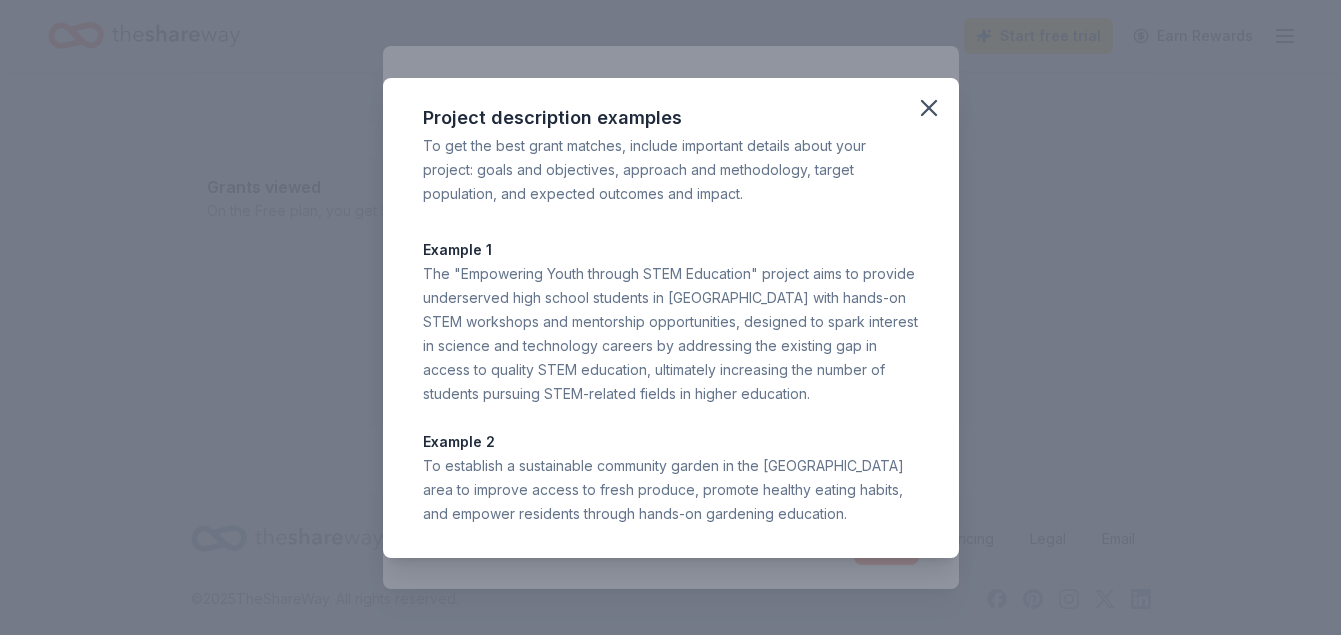 scroll, scrollTop: 0, scrollLeft: 0, axis: both 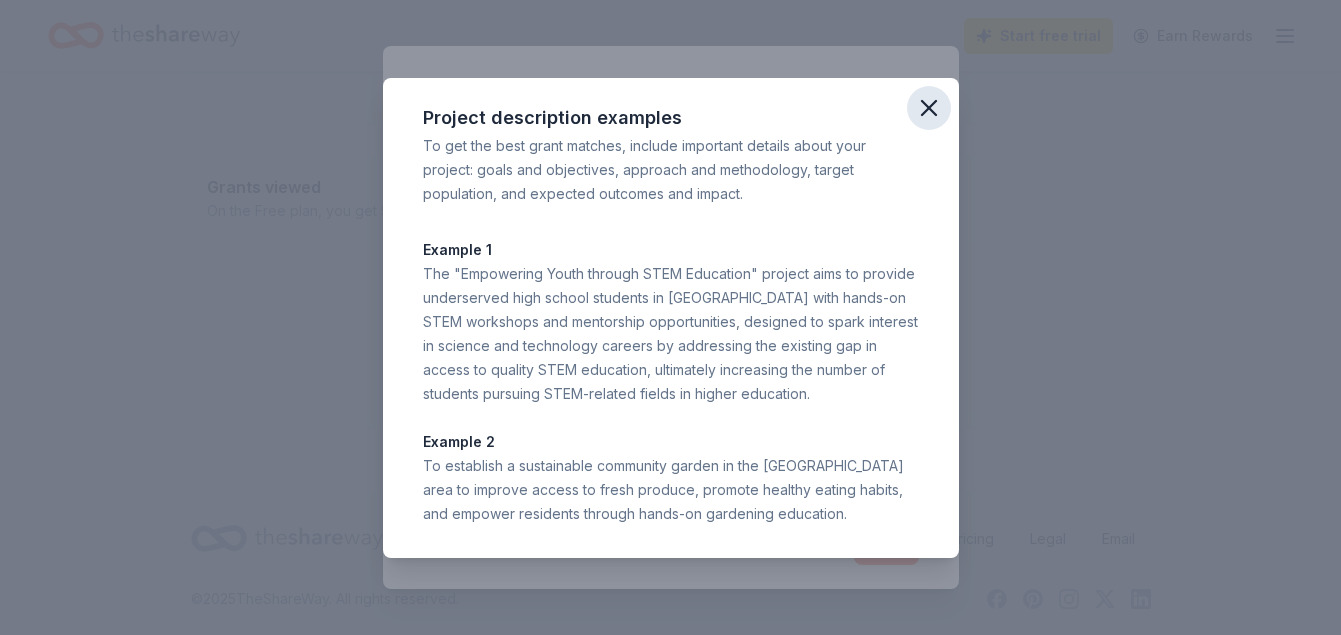 click 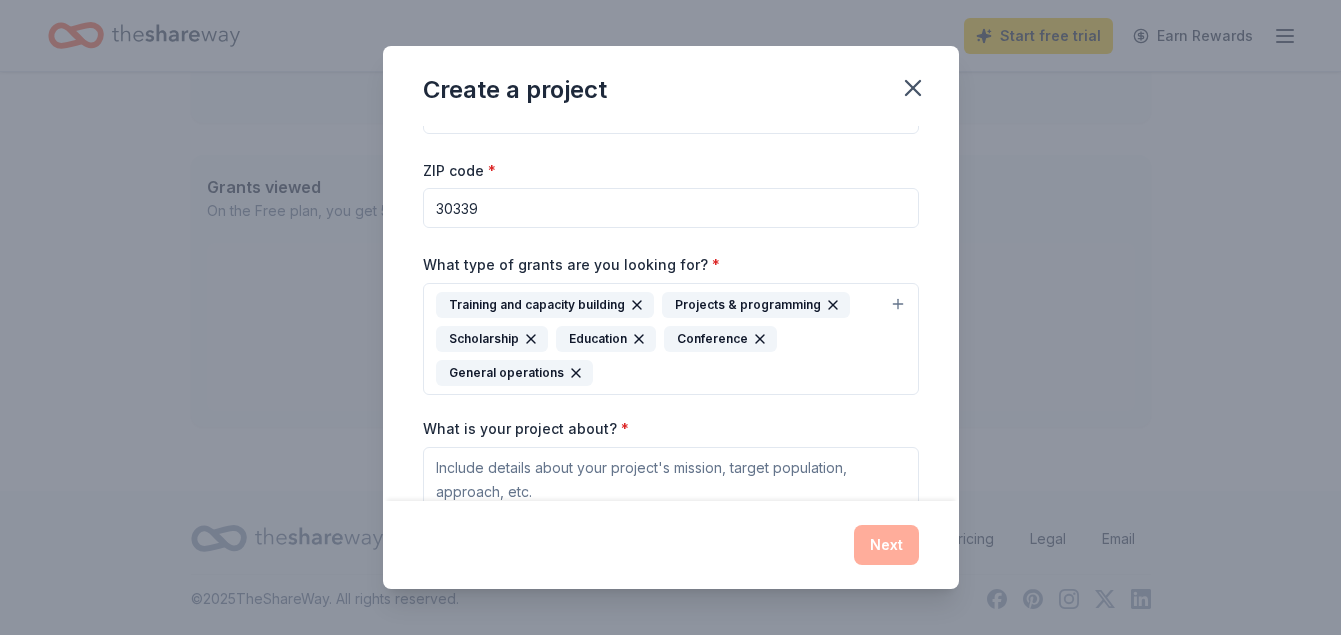 scroll, scrollTop: 0, scrollLeft: 0, axis: both 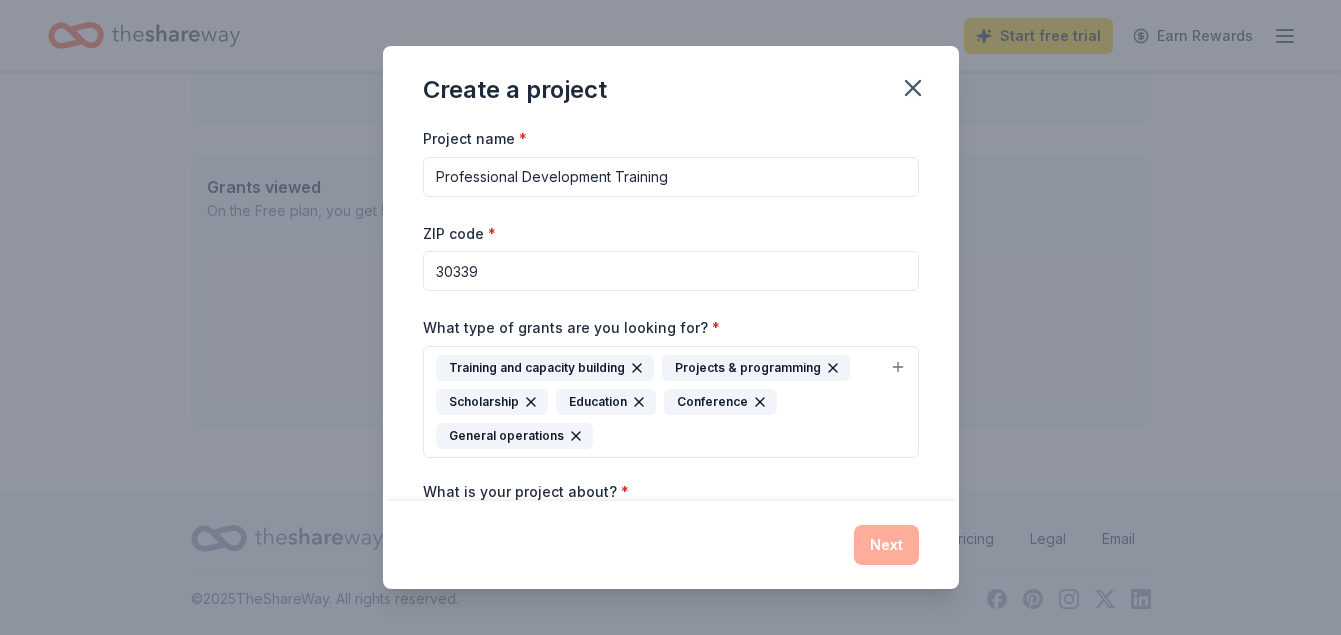 drag, startPoint x: 670, startPoint y: 210, endPoint x: 394, endPoint y: 196, distance: 276.35486 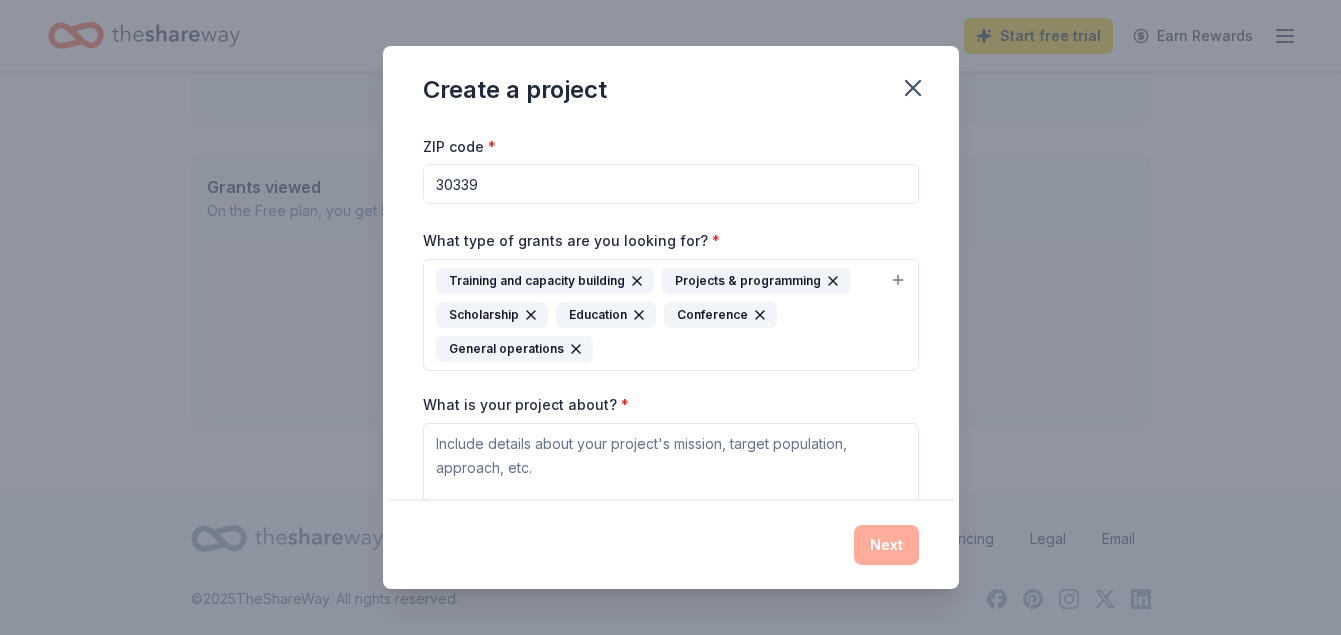 scroll, scrollTop: 90, scrollLeft: 0, axis: vertical 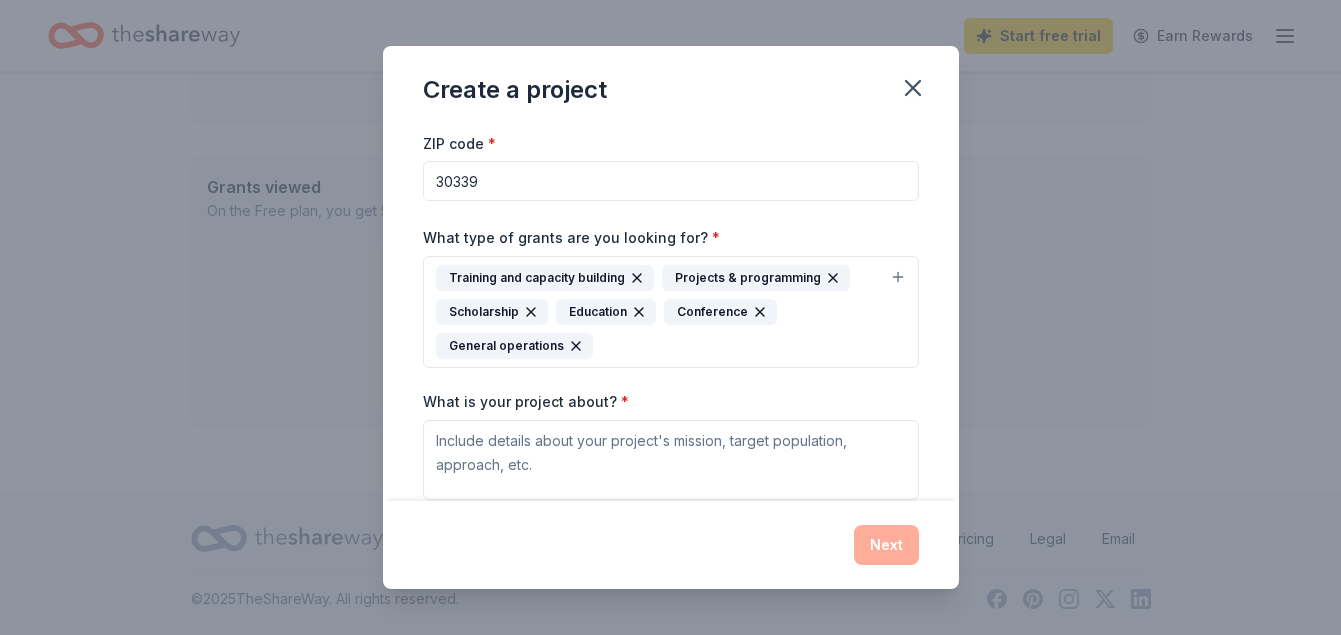 type on "The Profitable Blueprint" 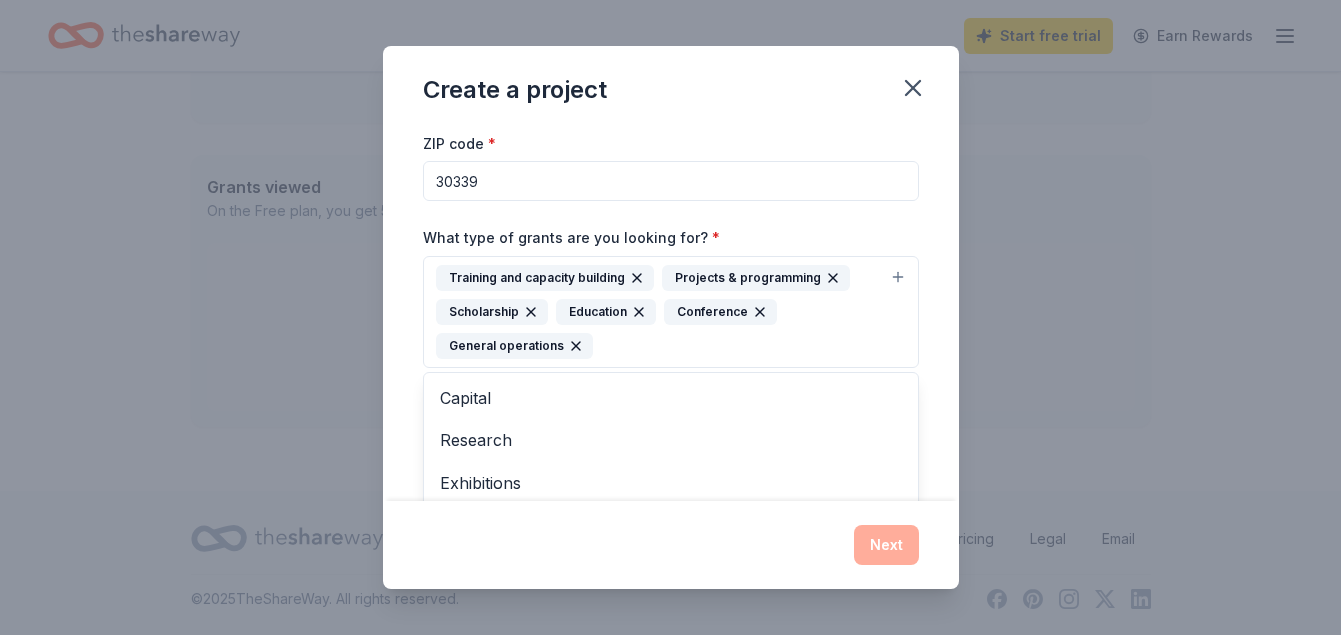 click 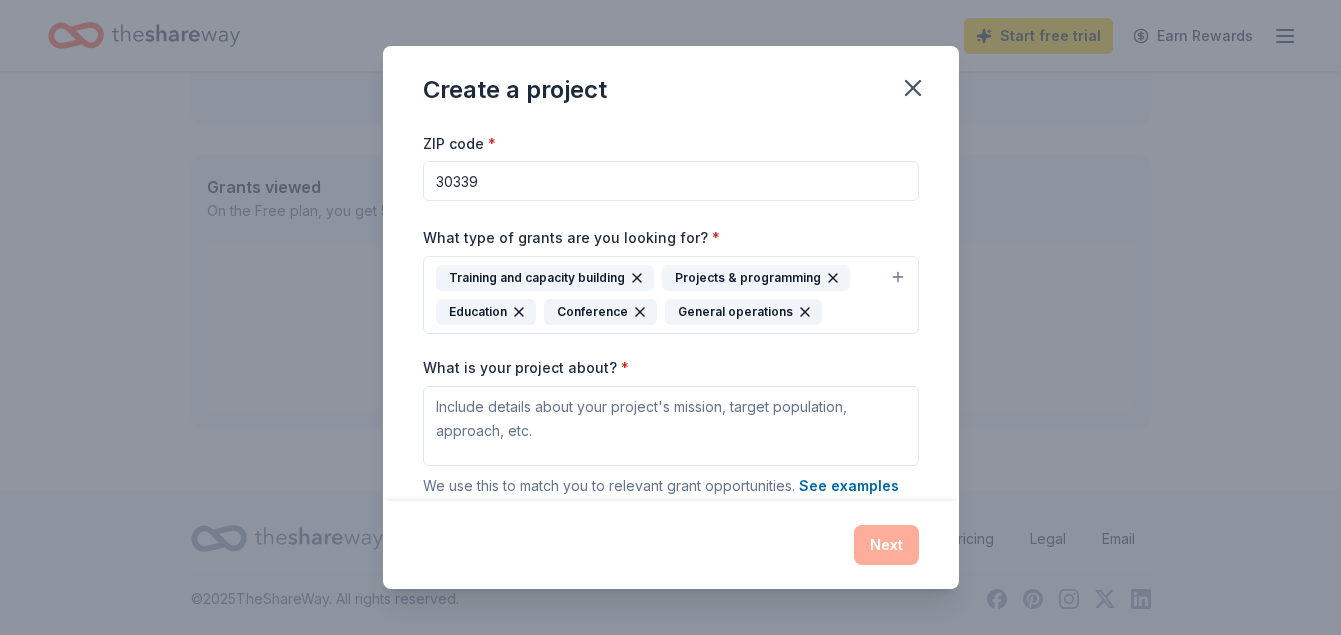 click 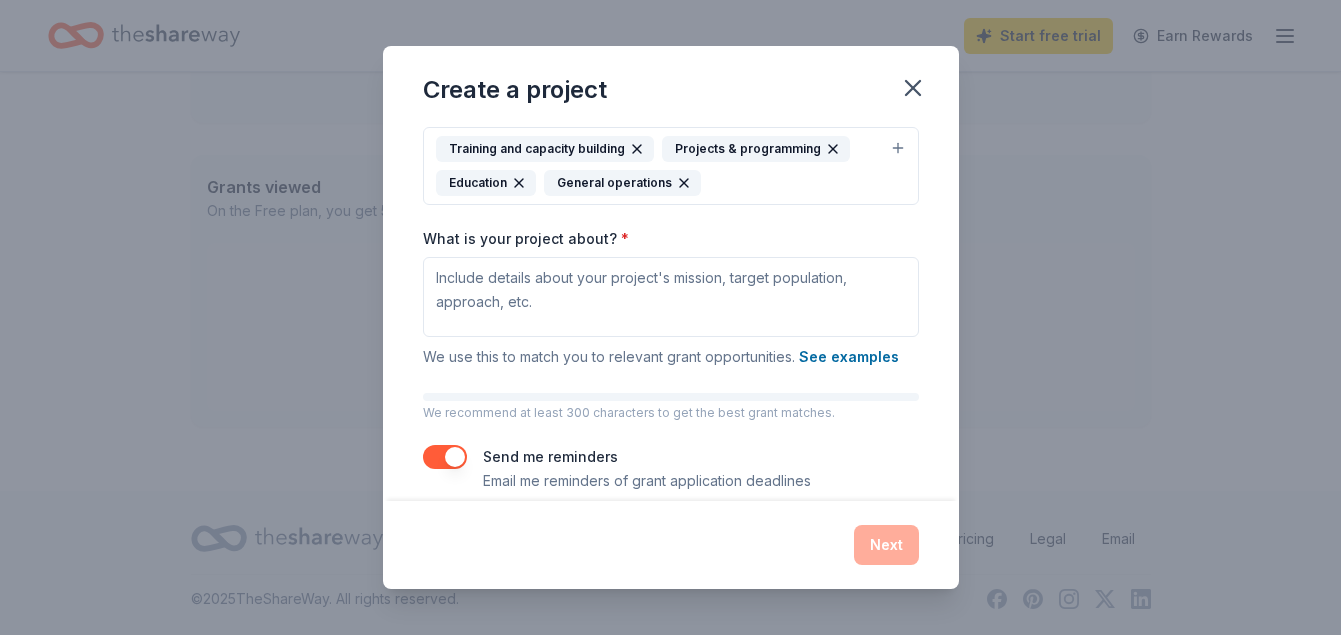 scroll, scrollTop: 221, scrollLeft: 0, axis: vertical 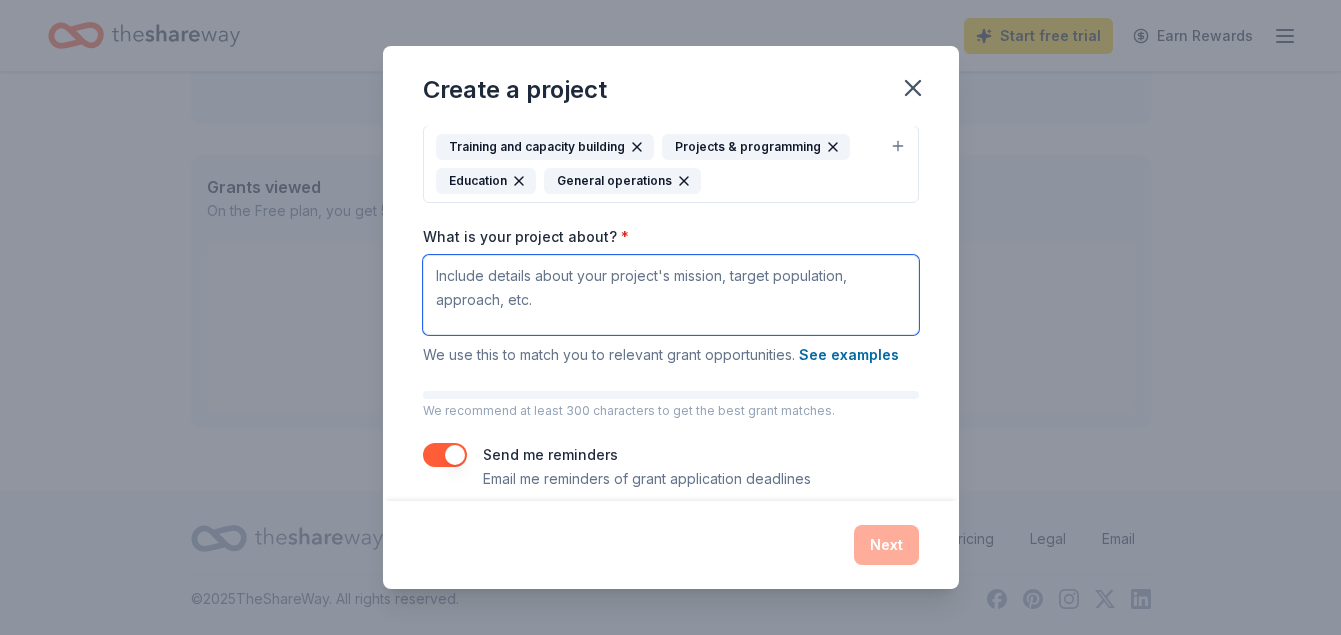 drag, startPoint x: 499, startPoint y: 421, endPoint x: 394, endPoint y: 392, distance: 108.93117 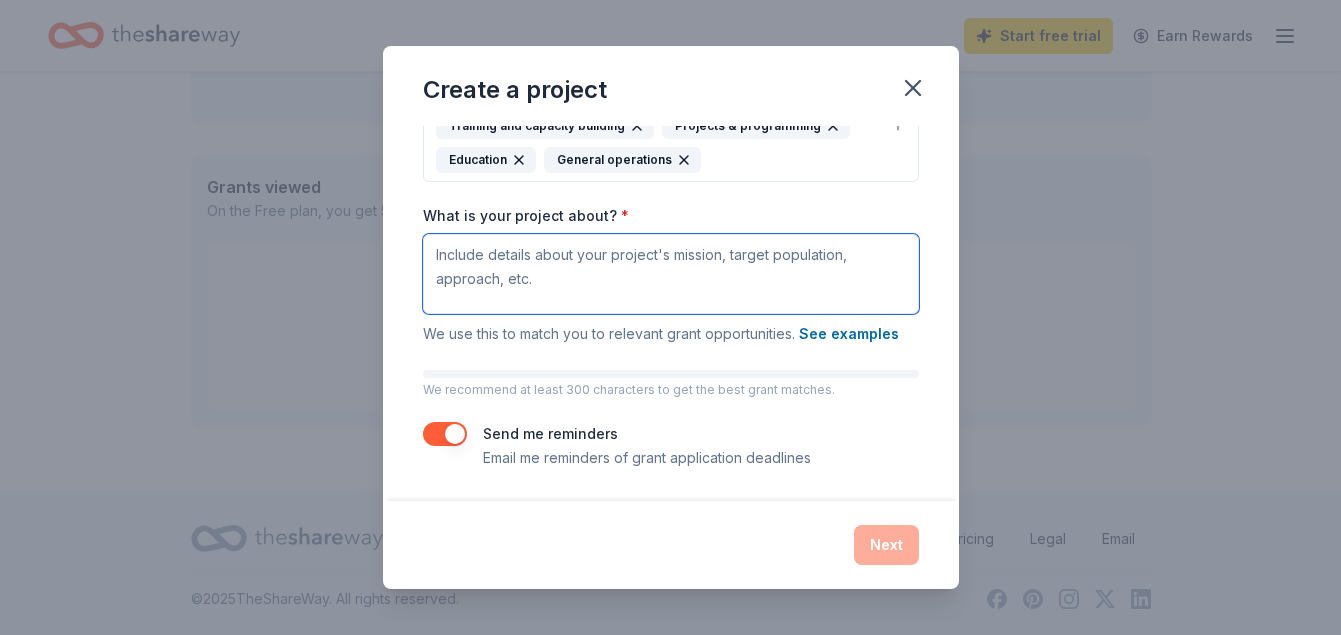 scroll, scrollTop: 308, scrollLeft: 0, axis: vertical 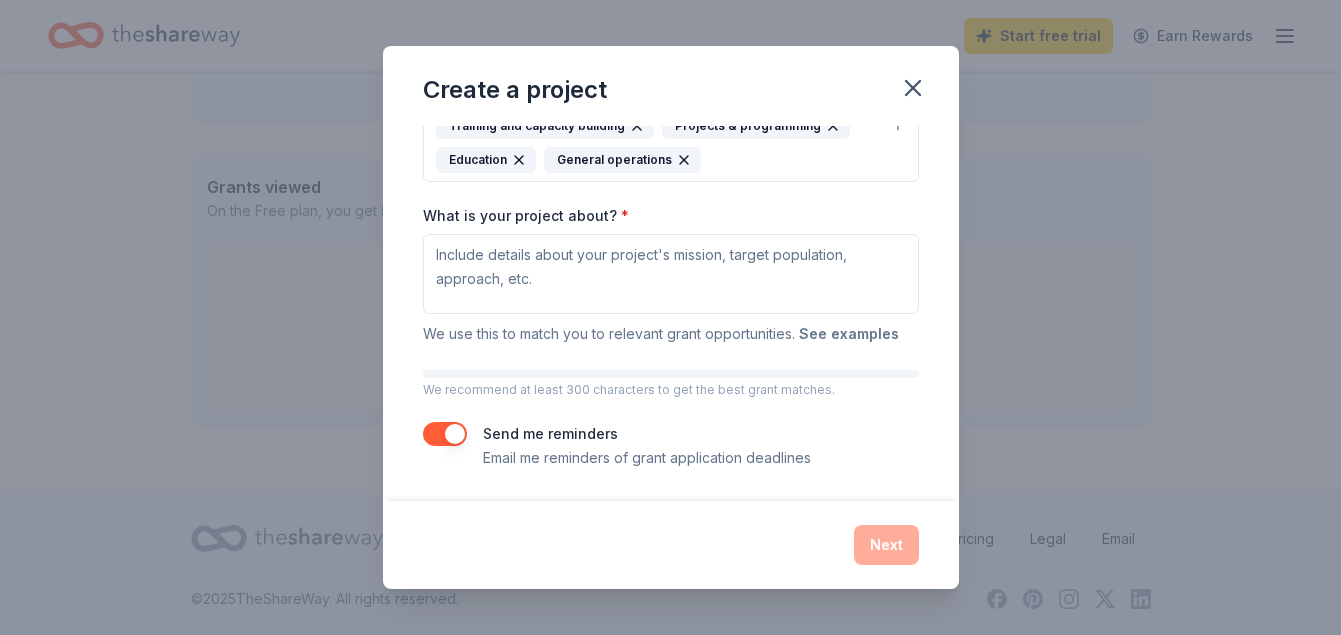 click on "See examples" at bounding box center (849, 334) 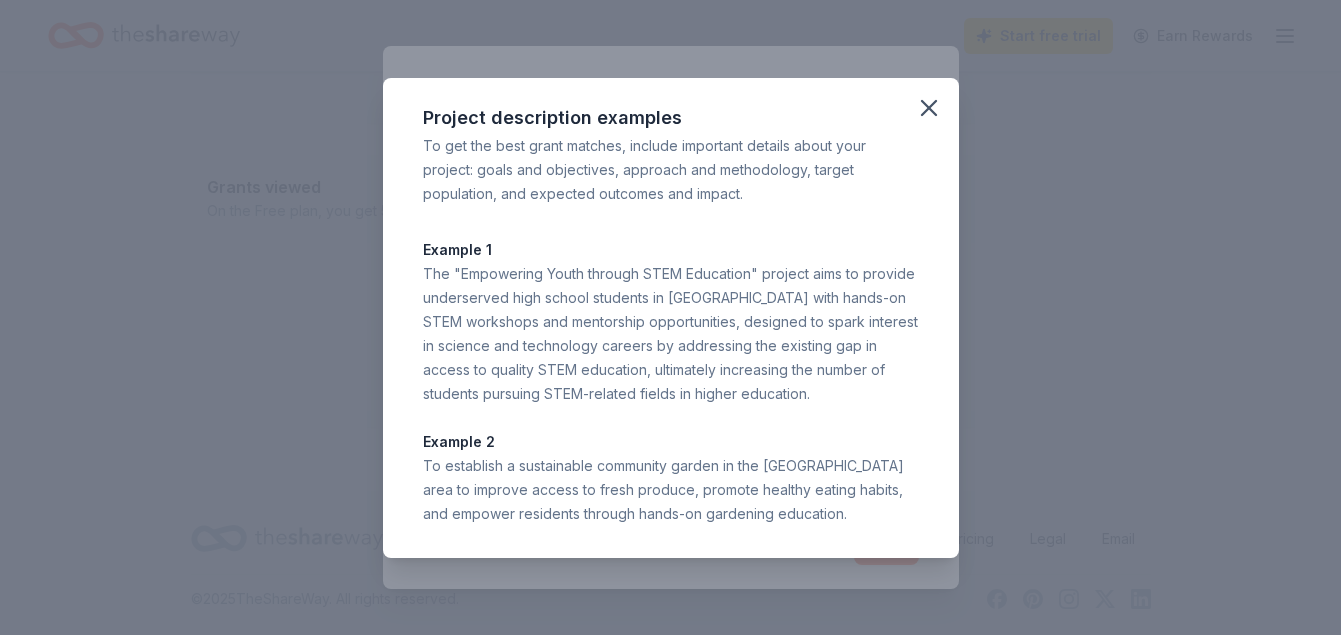scroll, scrollTop: 0, scrollLeft: 0, axis: both 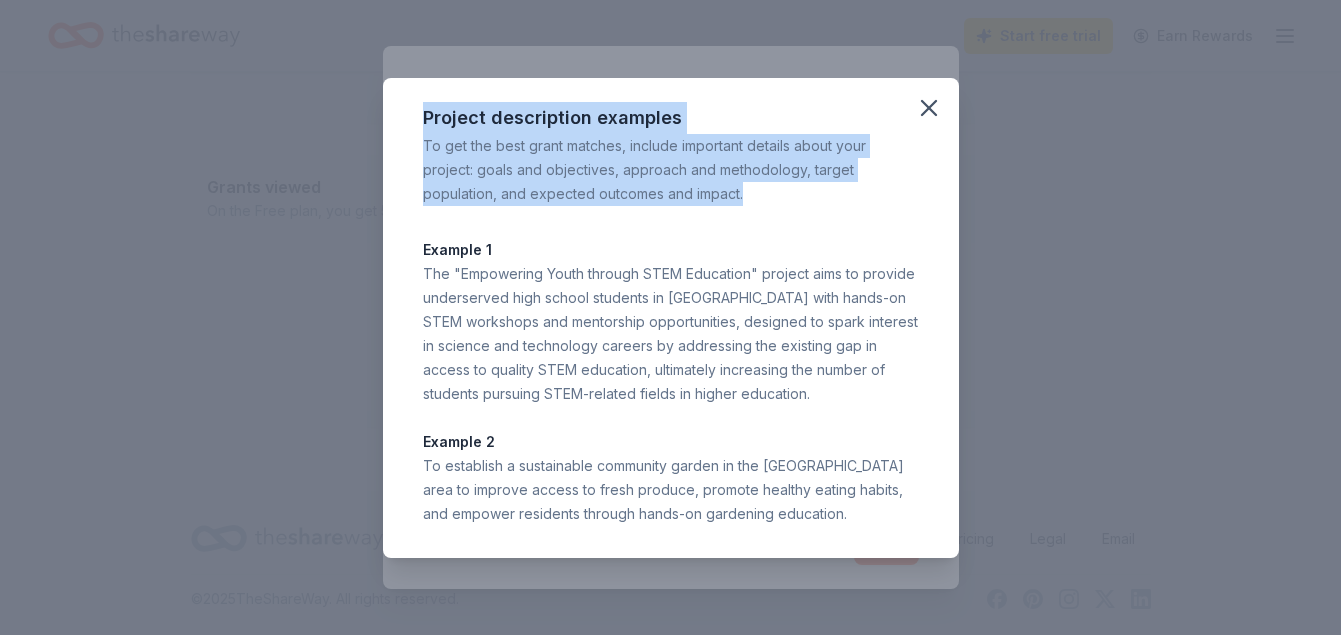 drag, startPoint x: 763, startPoint y: 194, endPoint x: 360, endPoint y: 116, distance: 410.47897 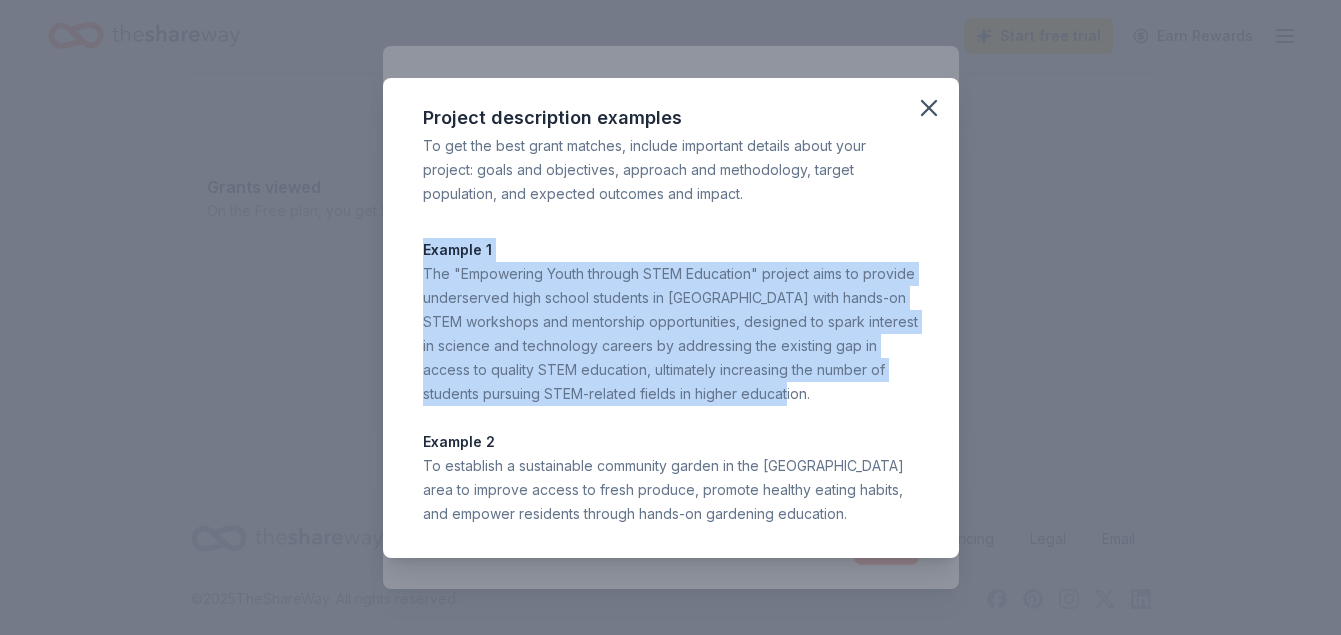 drag, startPoint x: 363, startPoint y: 263, endPoint x: 826, endPoint y: 429, distance: 491.85873 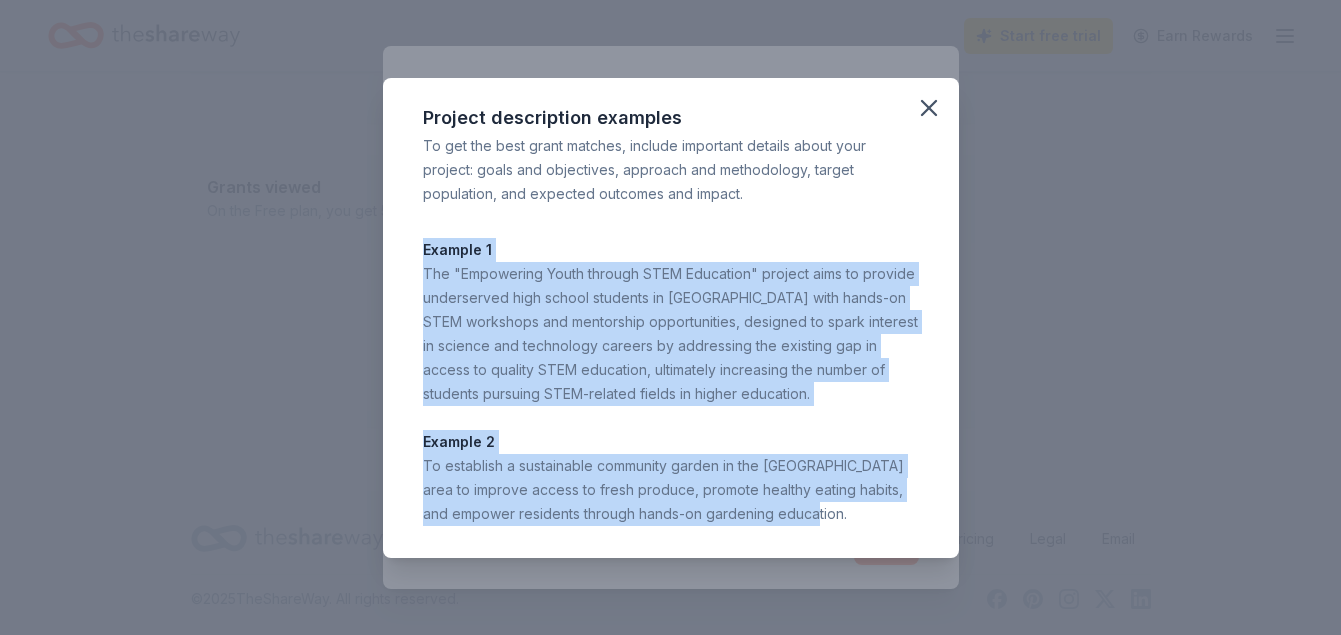 scroll, scrollTop: 20, scrollLeft: 0, axis: vertical 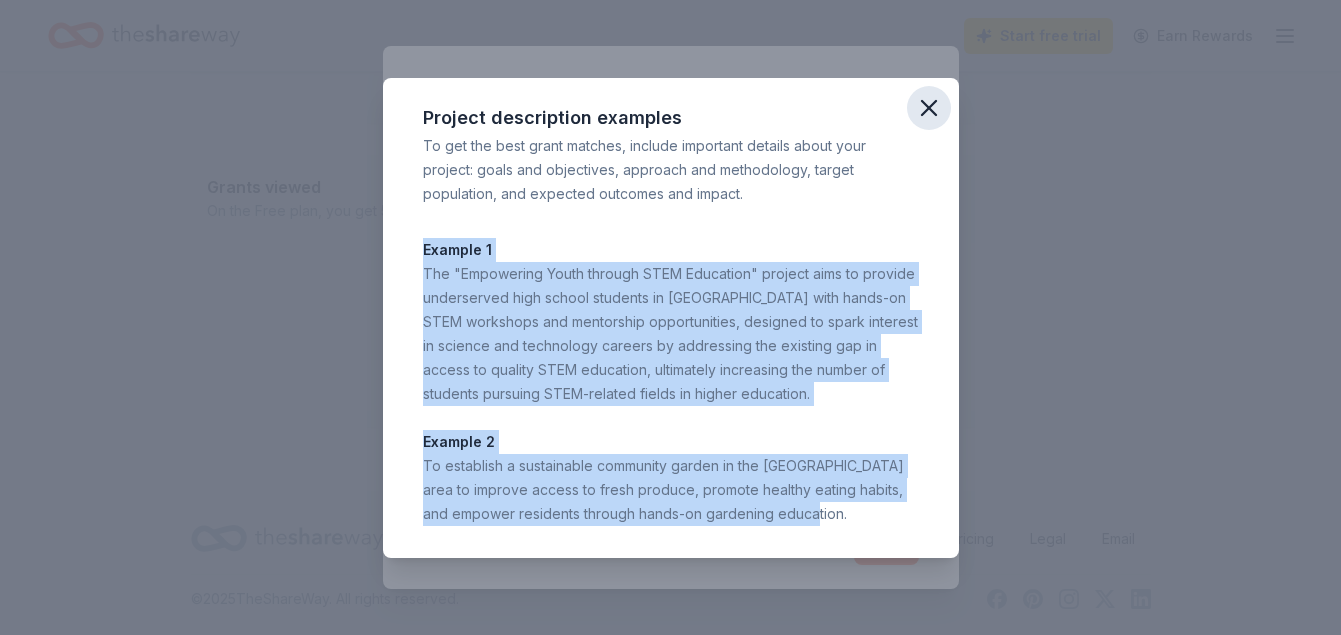 click 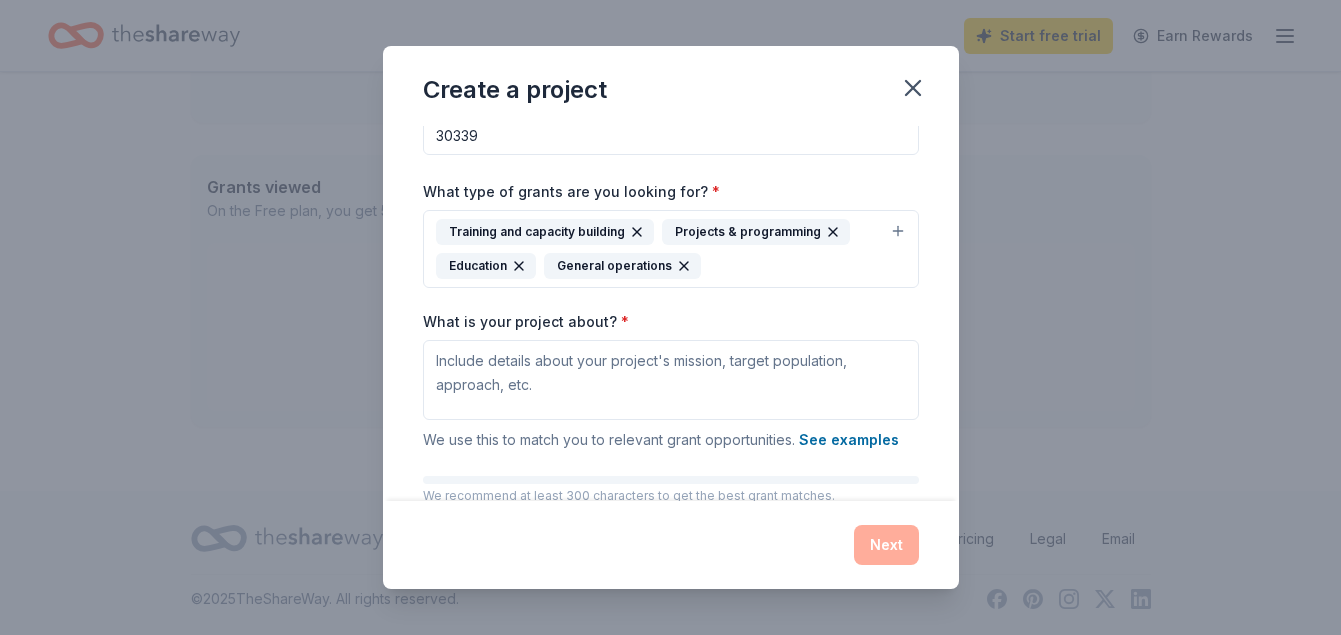 scroll, scrollTop: 146, scrollLeft: 0, axis: vertical 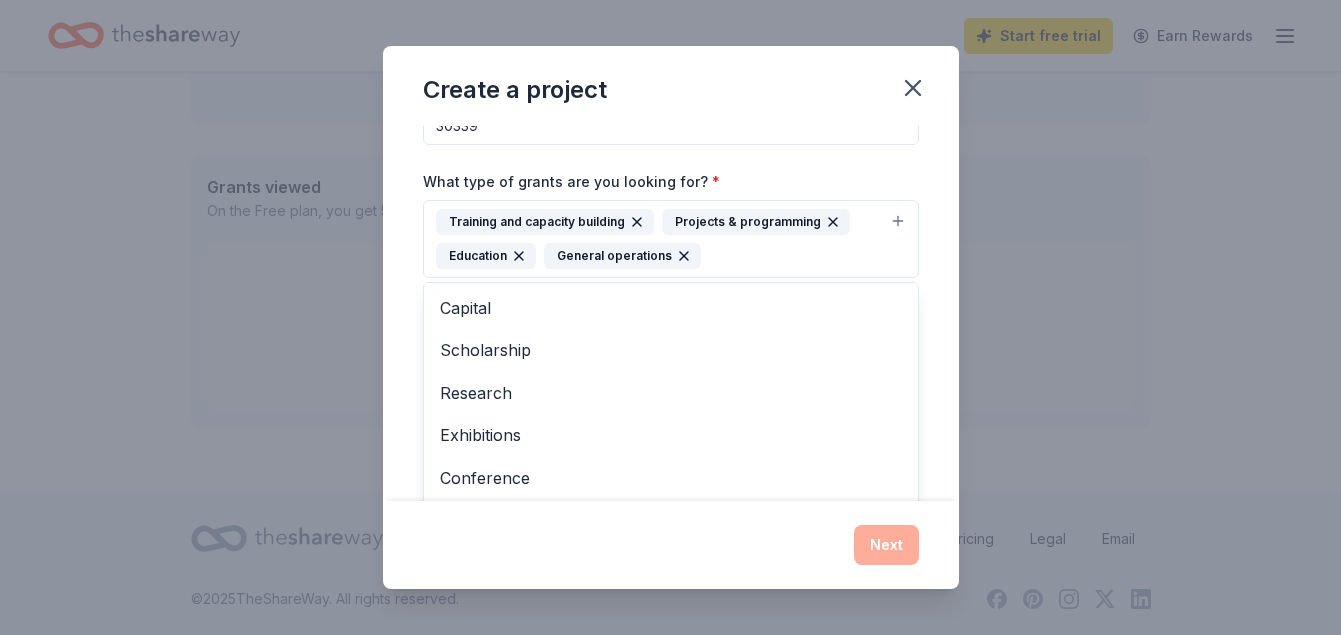 click on "Training and capacity building Projects & programming Education General operations" at bounding box center [671, 239] 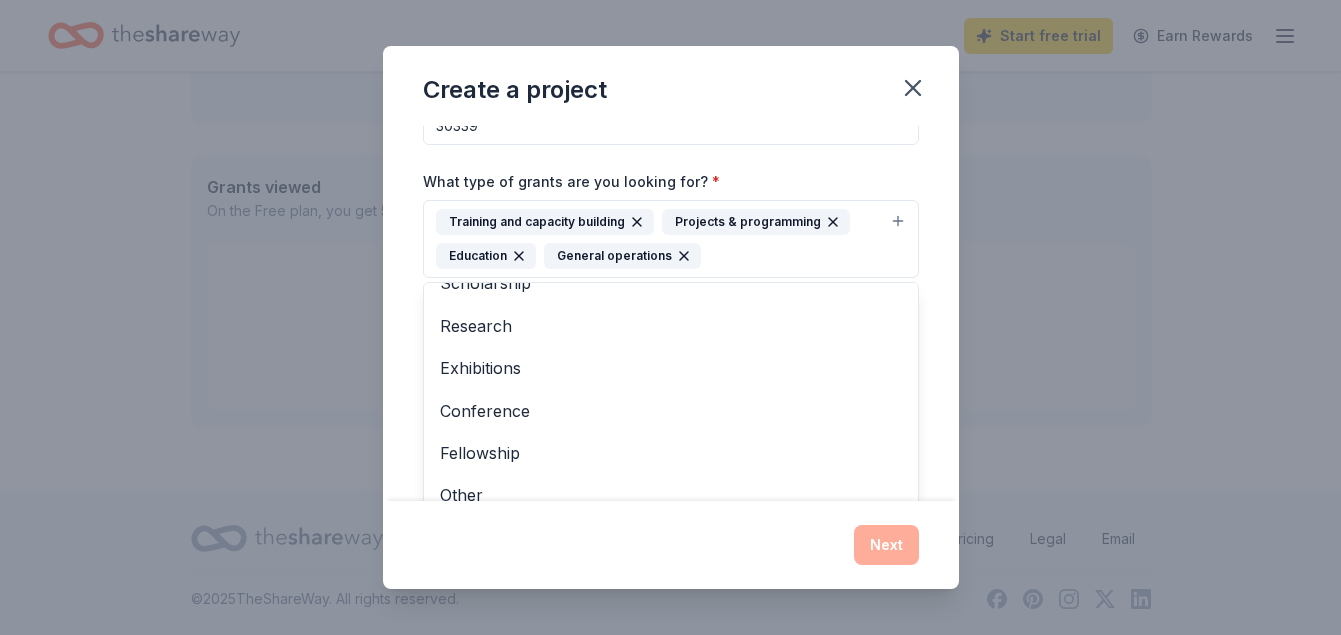 scroll, scrollTop: 83, scrollLeft: 0, axis: vertical 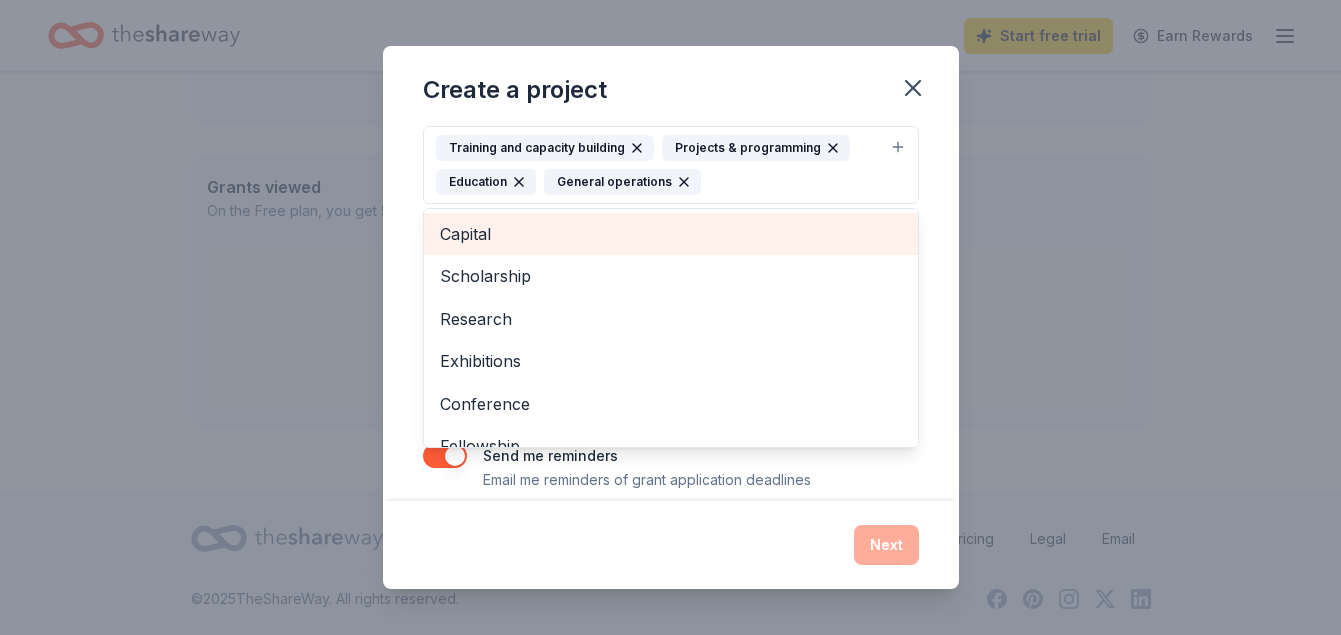 click on "Capital" at bounding box center (671, 234) 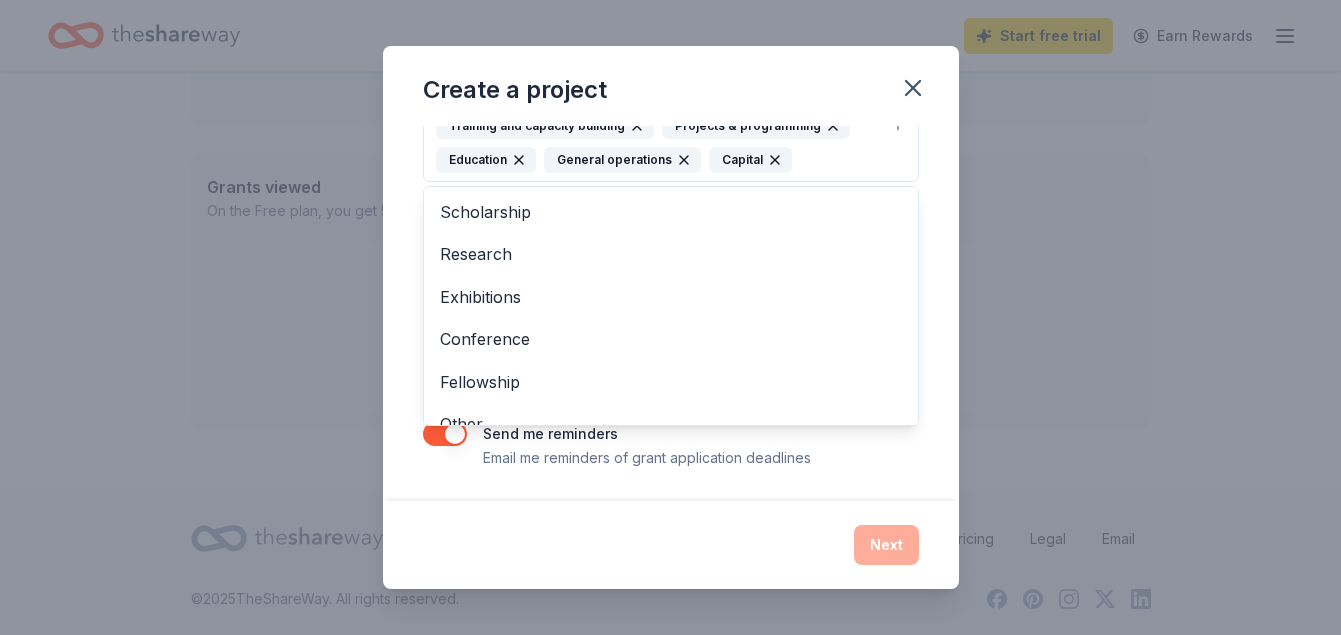 scroll, scrollTop: 393, scrollLeft: 0, axis: vertical 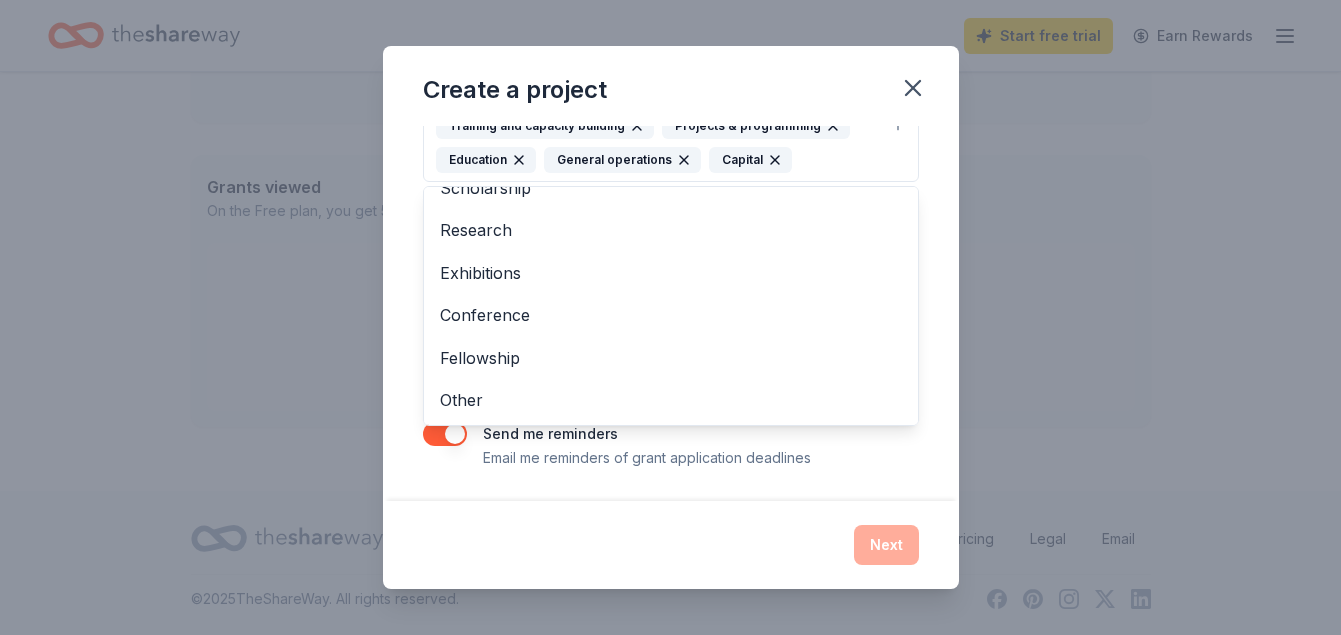click on "Project name * The Profitable Blueprint ZIP code * 30339 What type of grants are you looking for? * Training and capacity building Projects & programming Education General operations Capital Scholarship Research Exhibitions Conference Fellowship Other What is your project about? * We use this to match you to relevant grant opportunities.   See examples We recommend at least 300 characters to get the best grant matches. Send me reminders Email me reminders of grant application deadlines" at bounding box center [671, 313] 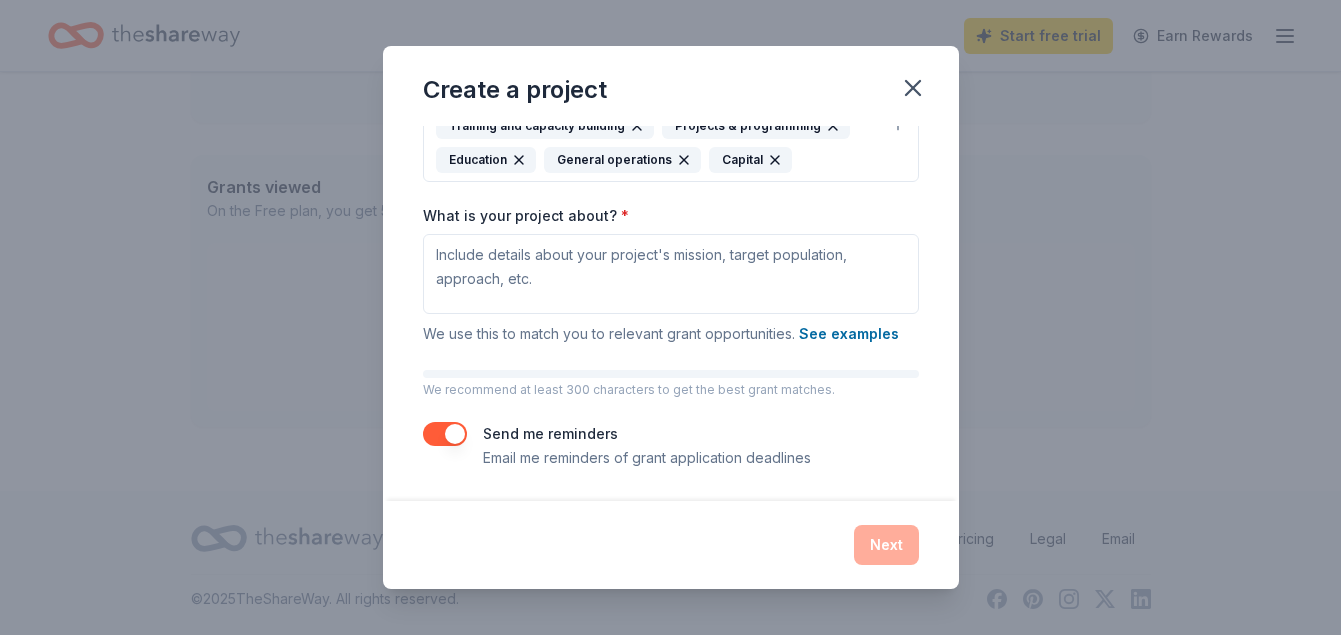 scroll, scrollTop: 316, scrollLeft: 0, axis: vertical 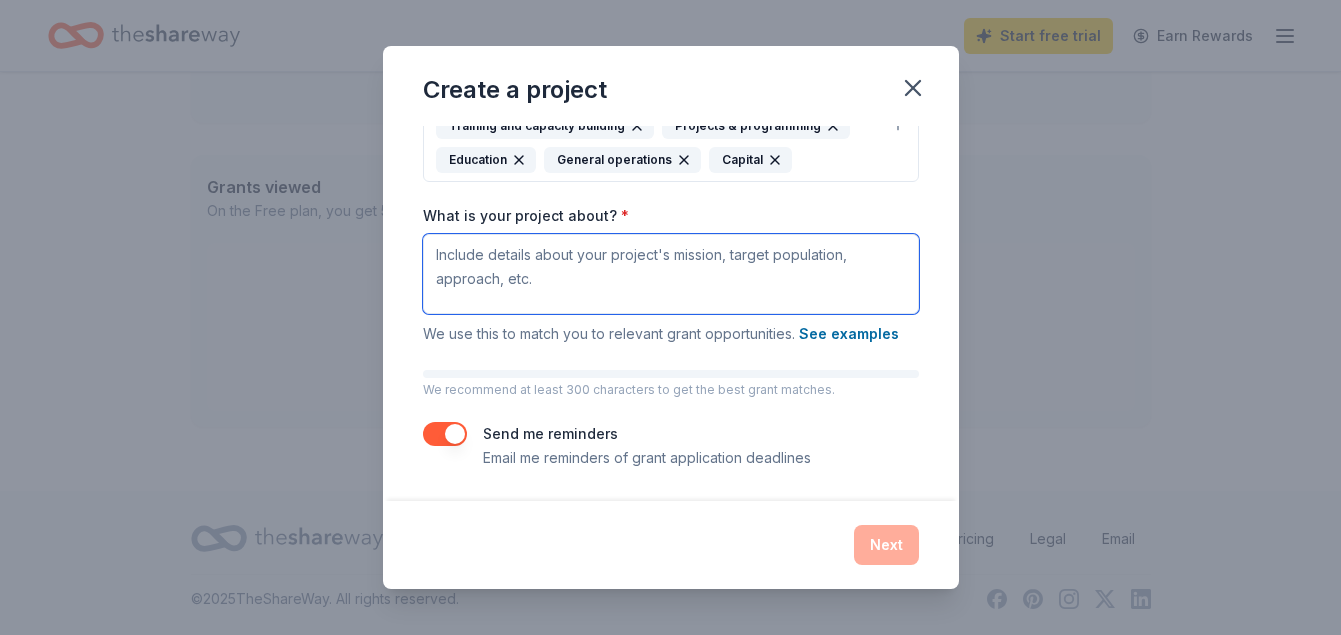 click on "What is your project about? *" at bounding box center [671, 274] 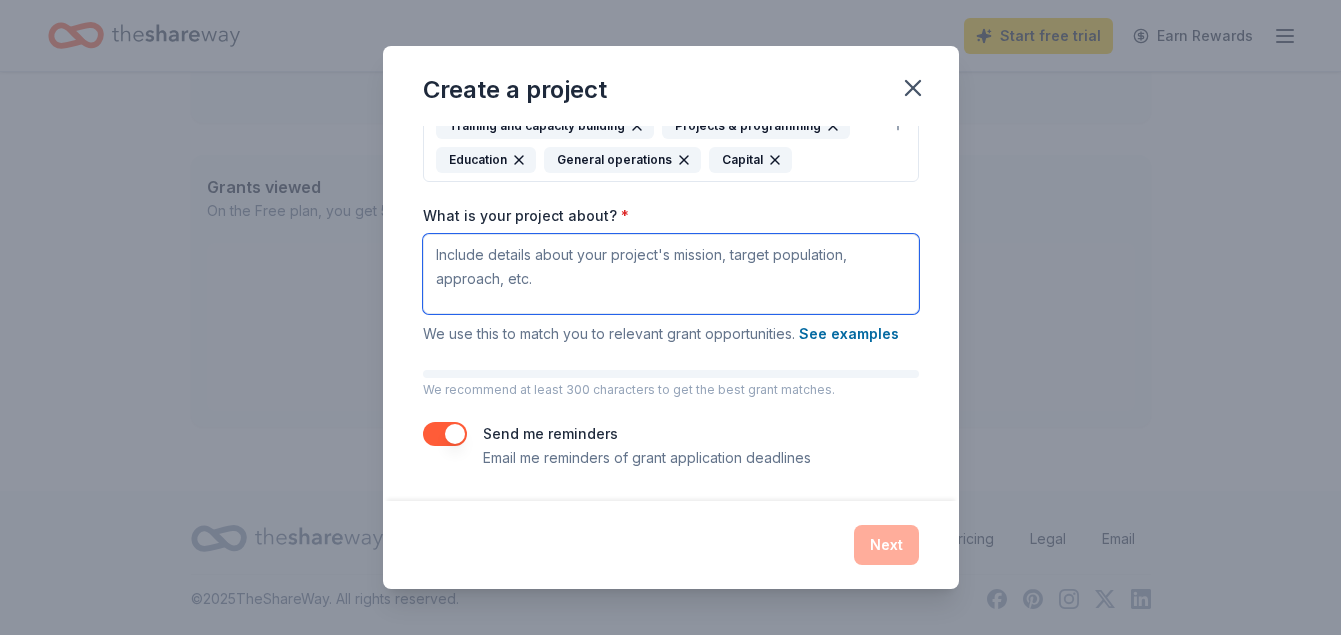 paste on "Kamileon Professional Development, Inc. (KPD) empowers nonprofit Founders, Coaches, and Consultants—particularly those from underrepresented communities—to build sustainable, revenue-generating organizations through strategic training, technical assistance, and business development. Our signature initiative, The Profitable Blueprint®, equips nonprofit leaders with the tools to S.C.A.L.E.™ their organizations using our proprietary framework focused on: Strategy, Cashflow, Alliance with the Board, Leadership, and Execution.
Through immersive coaching cohorts, hands-on workshops, and capacity-building labs, KPD addresses the critical knowledge and resource gaps that often prevent mission-driven leaders from achieving long-term sustainability. Our work is especially focused on BIPOC-led and women-led nonprofits that serve vulnerable populations in underserved urban and rural communities across the U.S. and globally.
Goals & Objectives:
Strengthen nonprofit infrastructure by providing business acumen trainin..." 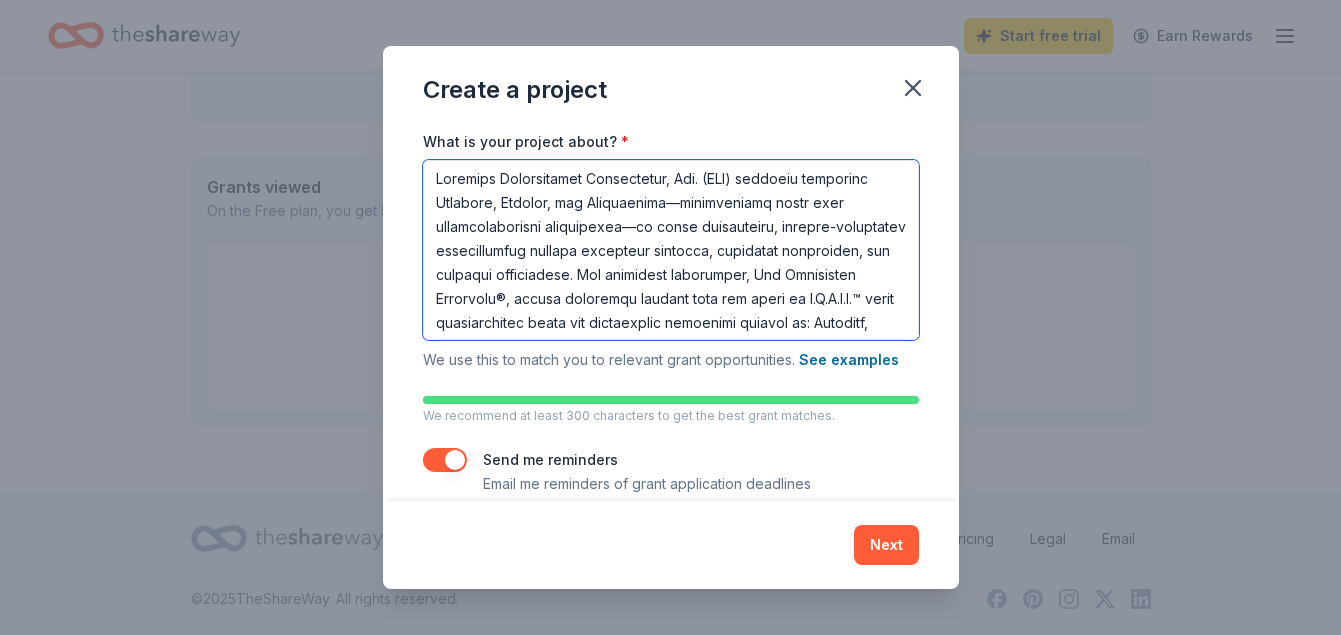 scroll, scrollTop: 0, scrollLeft: 0, axis: both 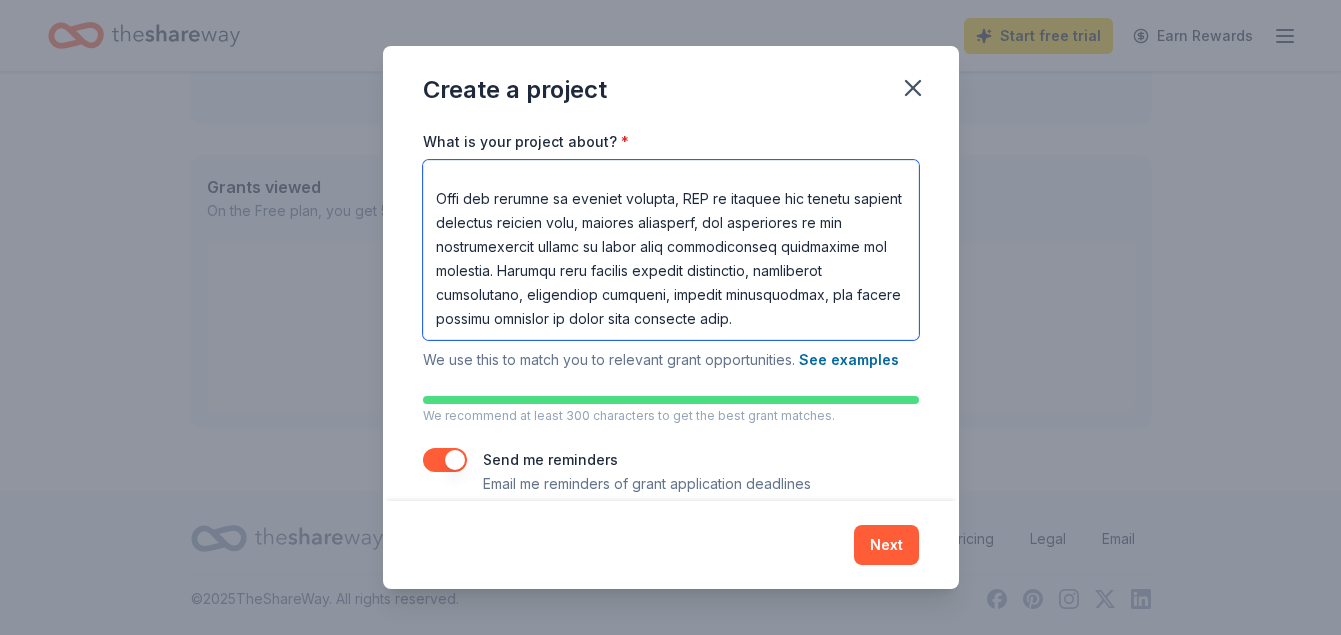 drag, startPoint x: 376, startPoint y: 292, endPoint x: 645, endPoint y: 461, distance: 317.68222 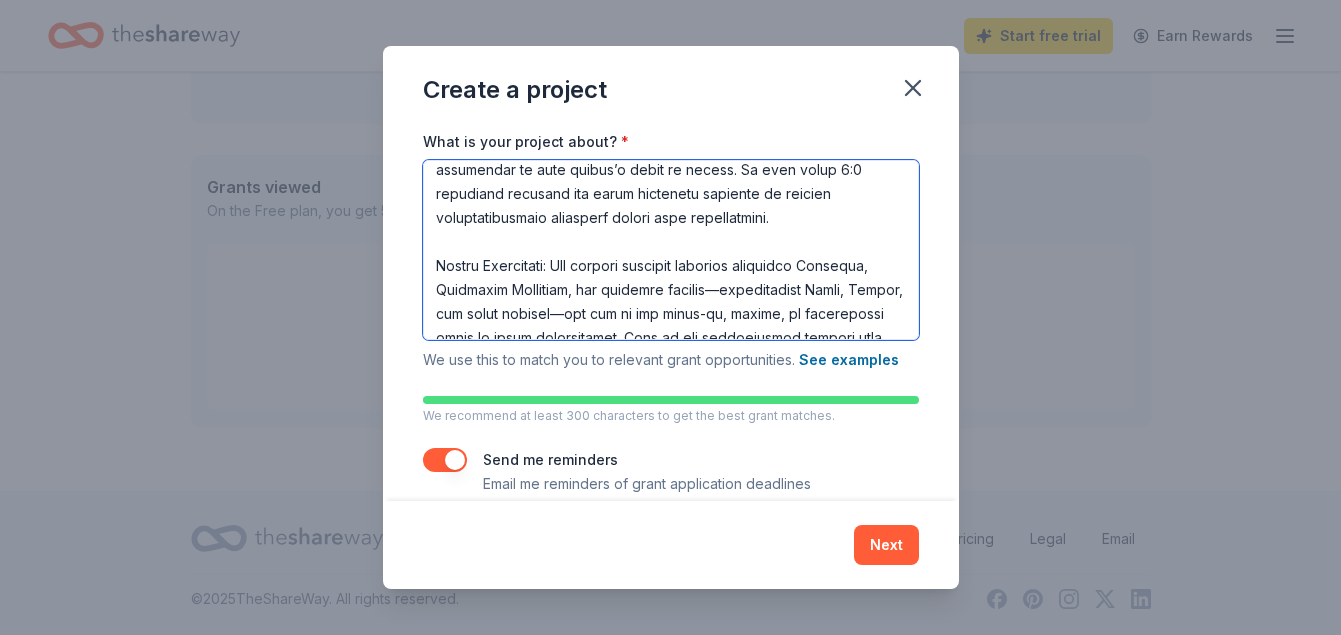 scroll, scrollTop: 740, scrollLeft: 0, axis: vertical 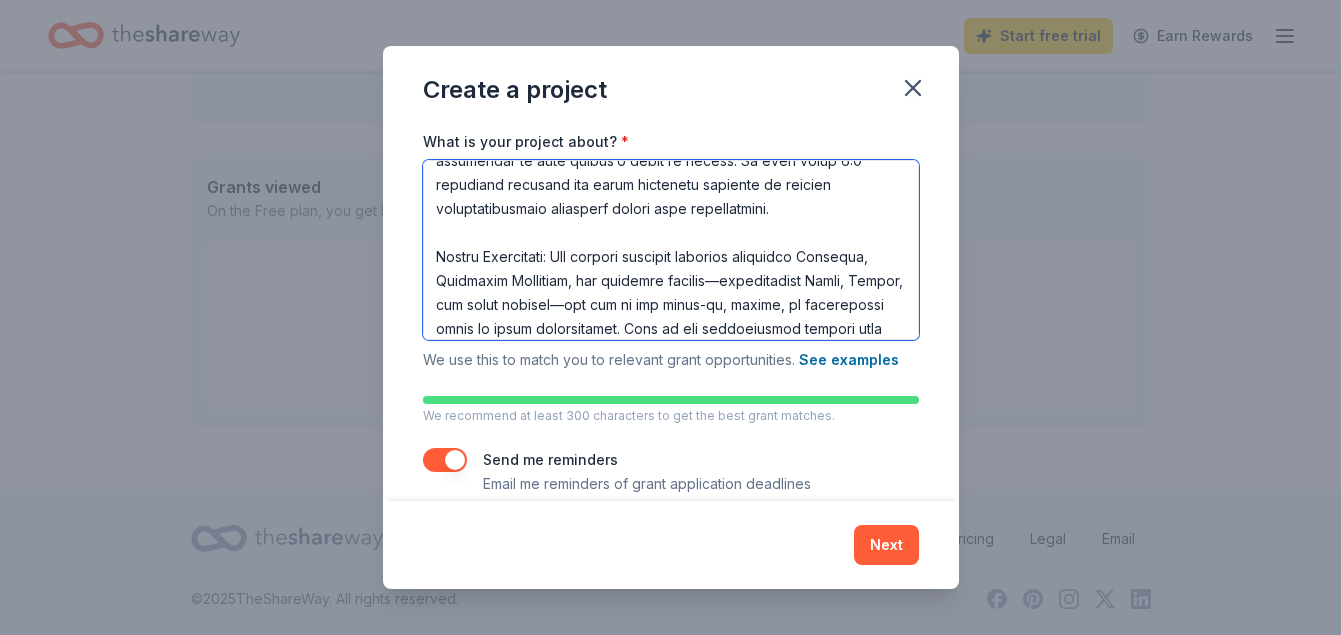 click on "What is your project about? *" at bounding box center (671, 250) 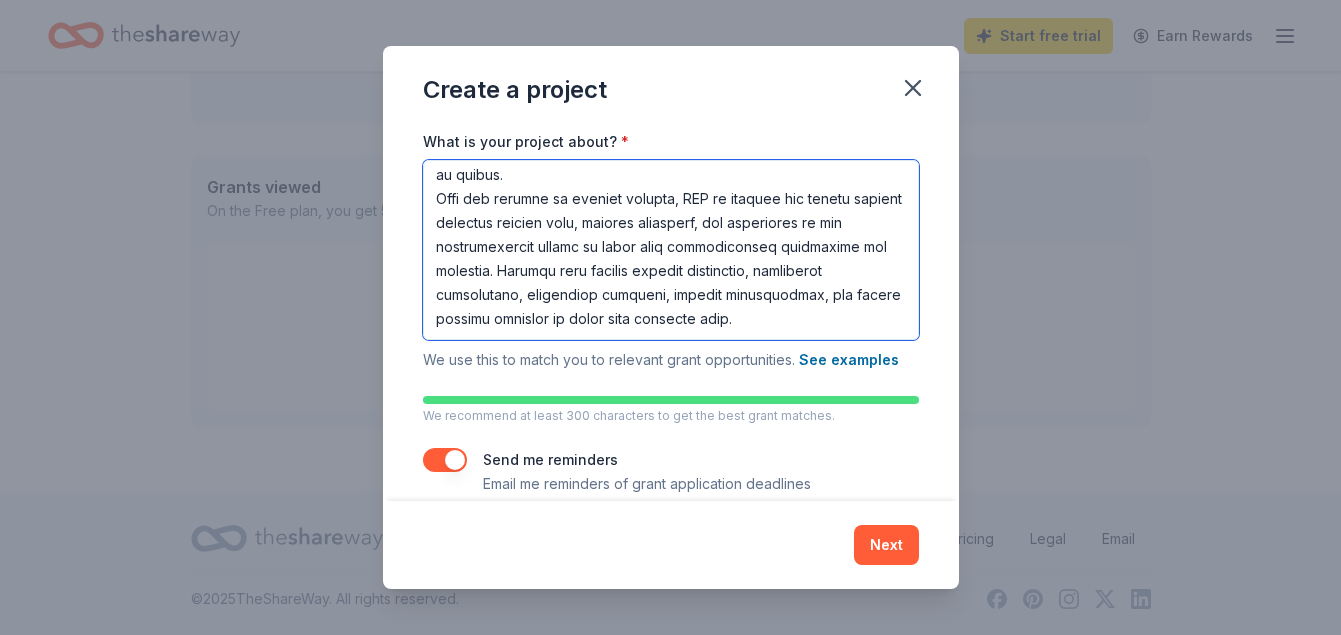 scroll, scrollTop: 1523, scrollLeft: 0, axis: vertical 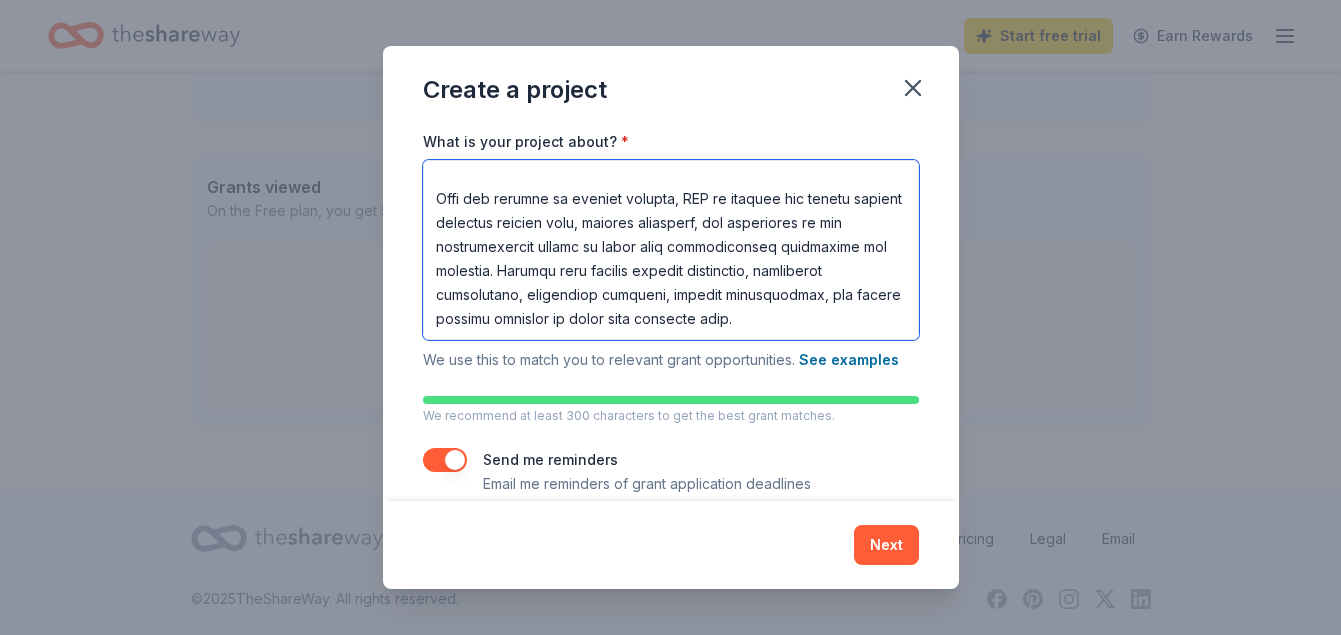 drag, startPoint x: 853, startPoint y: 396, endPoint x: 683, endPoint y: 399, distance: 170.02647 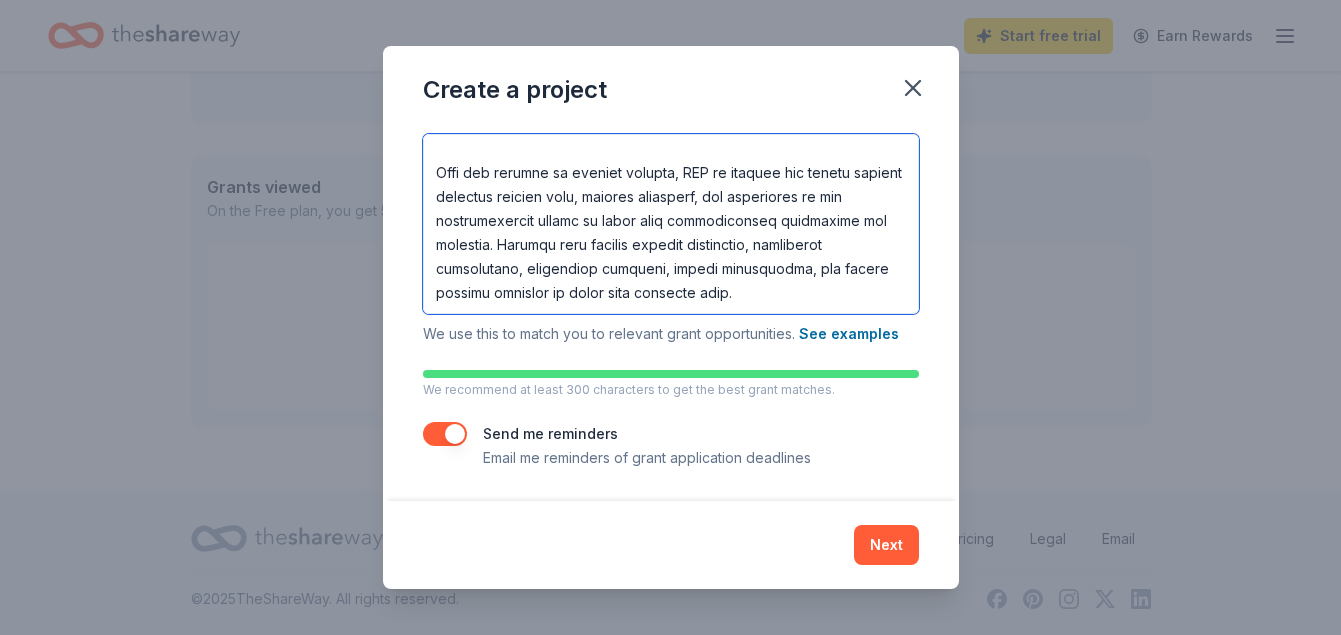 scroll, scrollTop: 458, scrollLeft: 0, axis: vertical 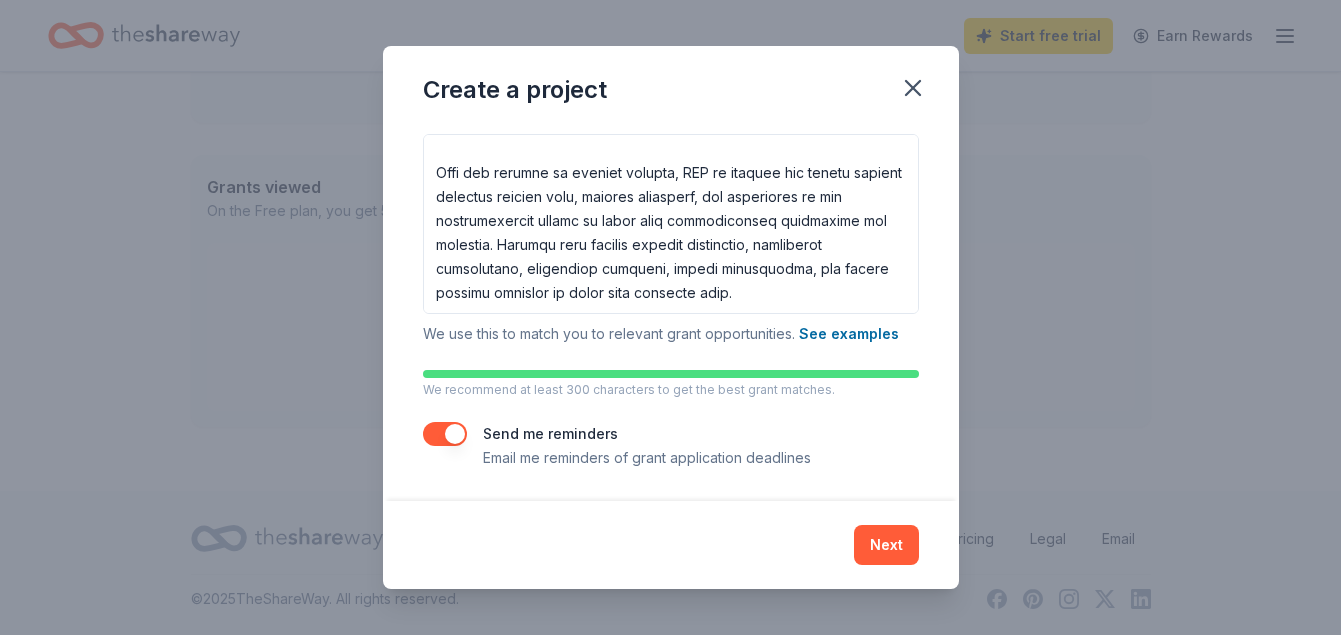 click on "We use this to match you to relevant grant opportunities.   See examples" at bounding box center (661, 333) 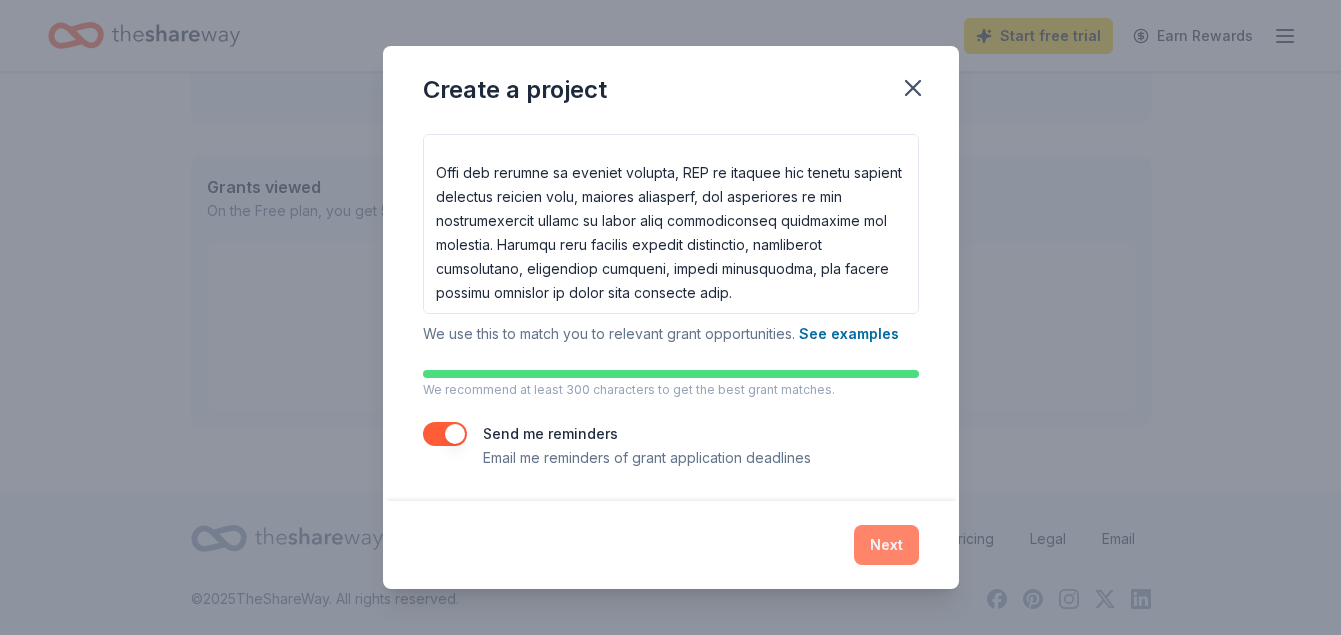 click on "Next" at bounding box center [886, 545] 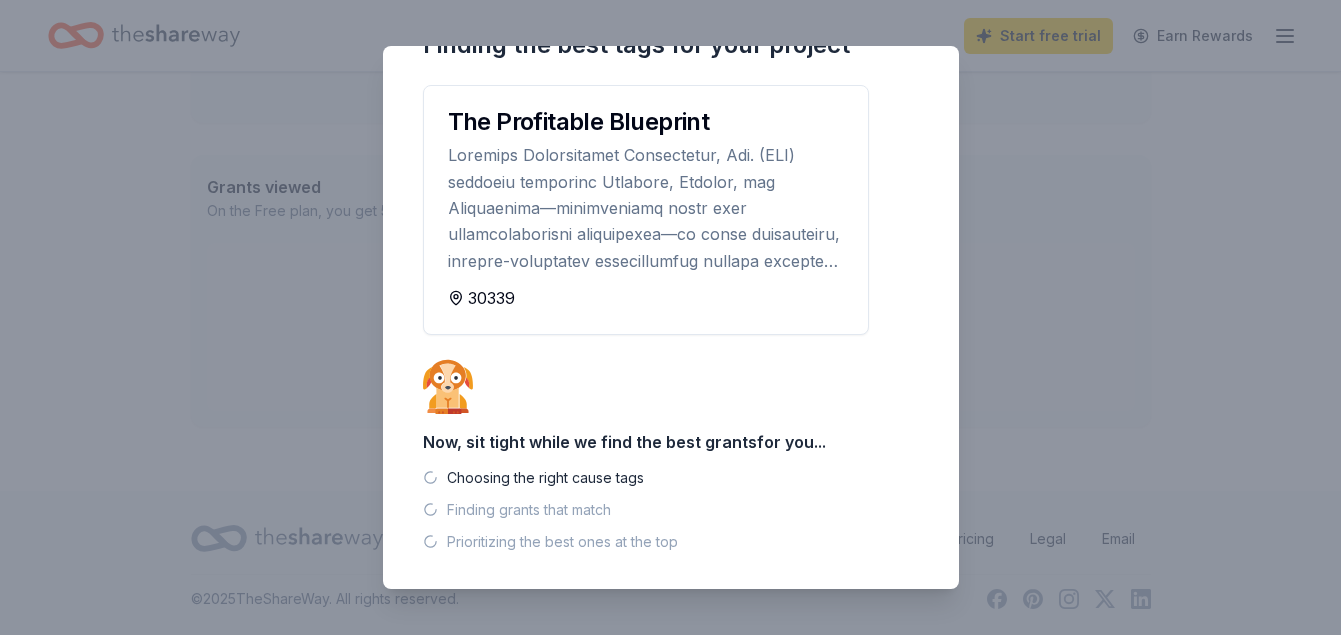 scroll, scrollTop: 181, scrollLeft: 0, axis: vertical 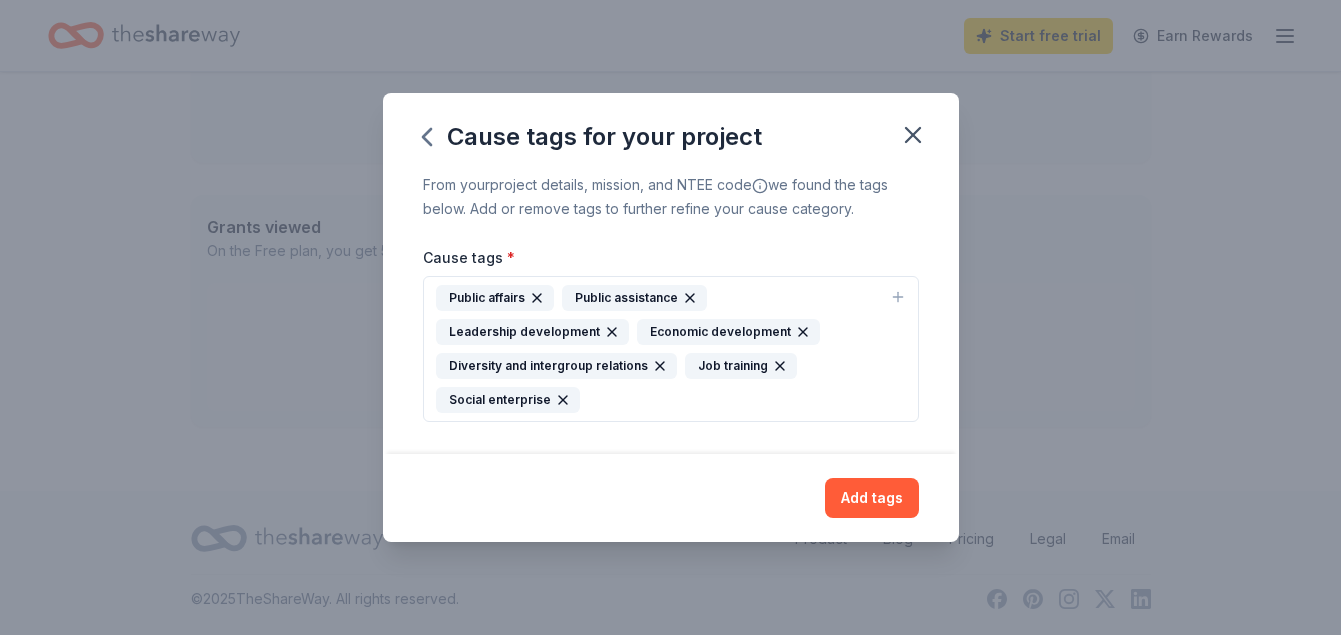 click 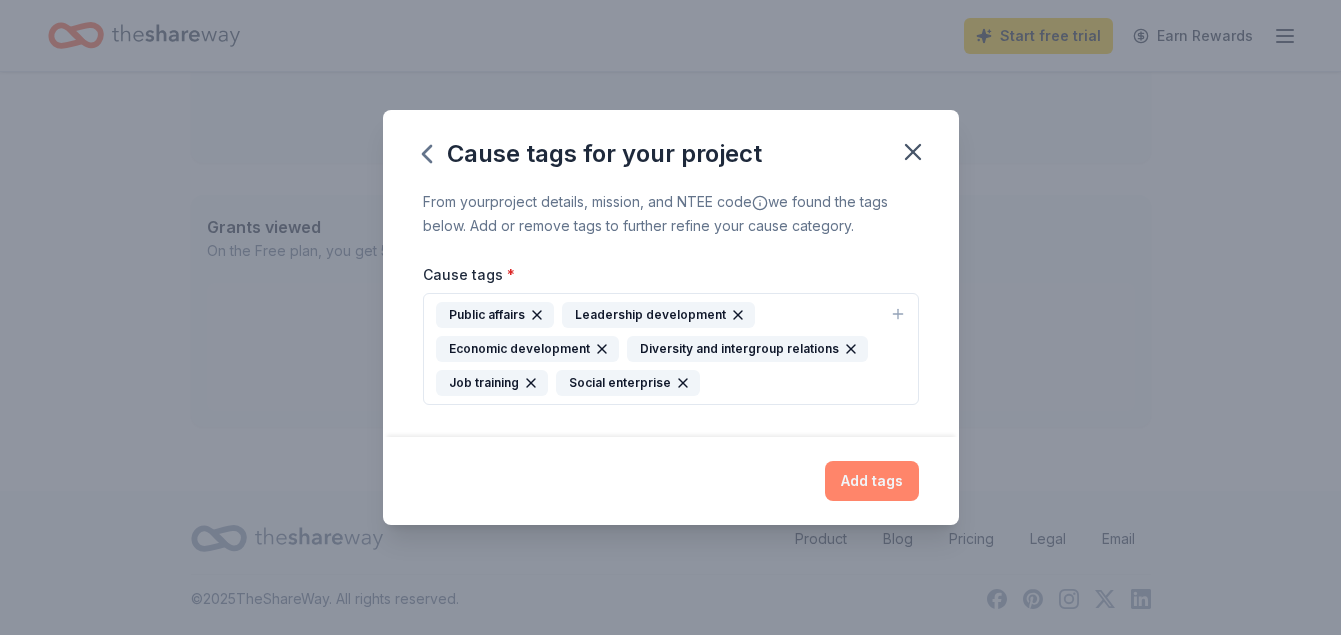 click on "Add tags" at bounding box center (872, 481) 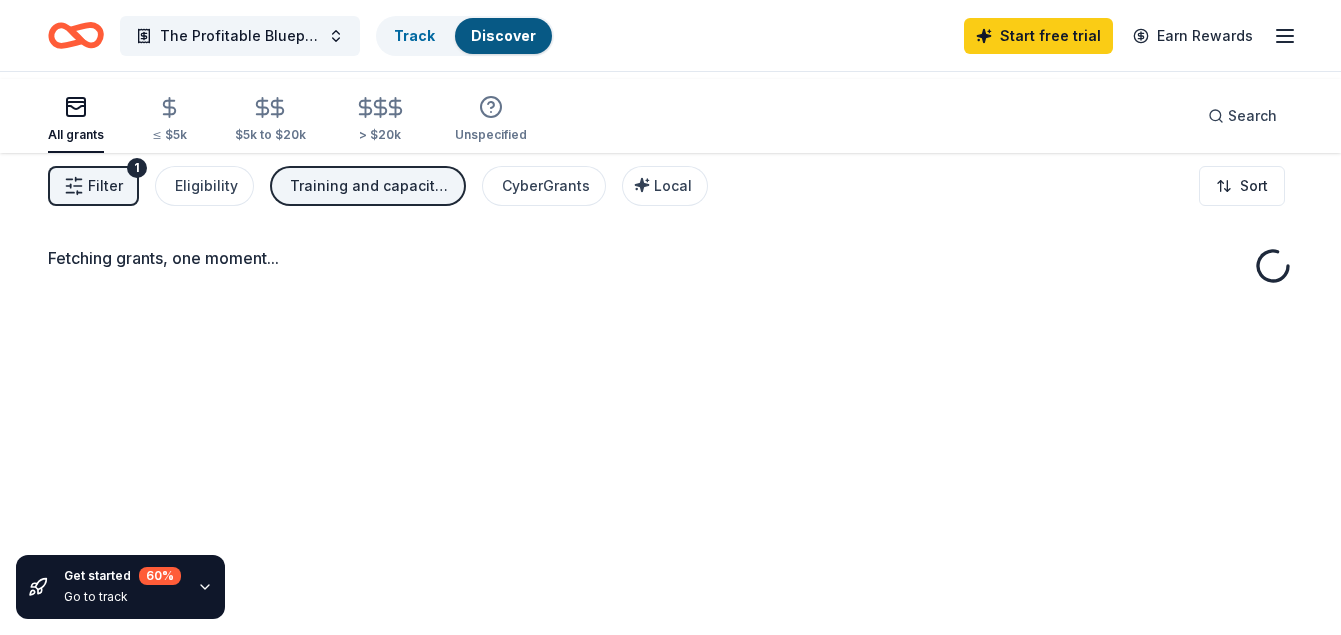 scroll, scrollTop: 0, scrollLeft: 0, axis: both 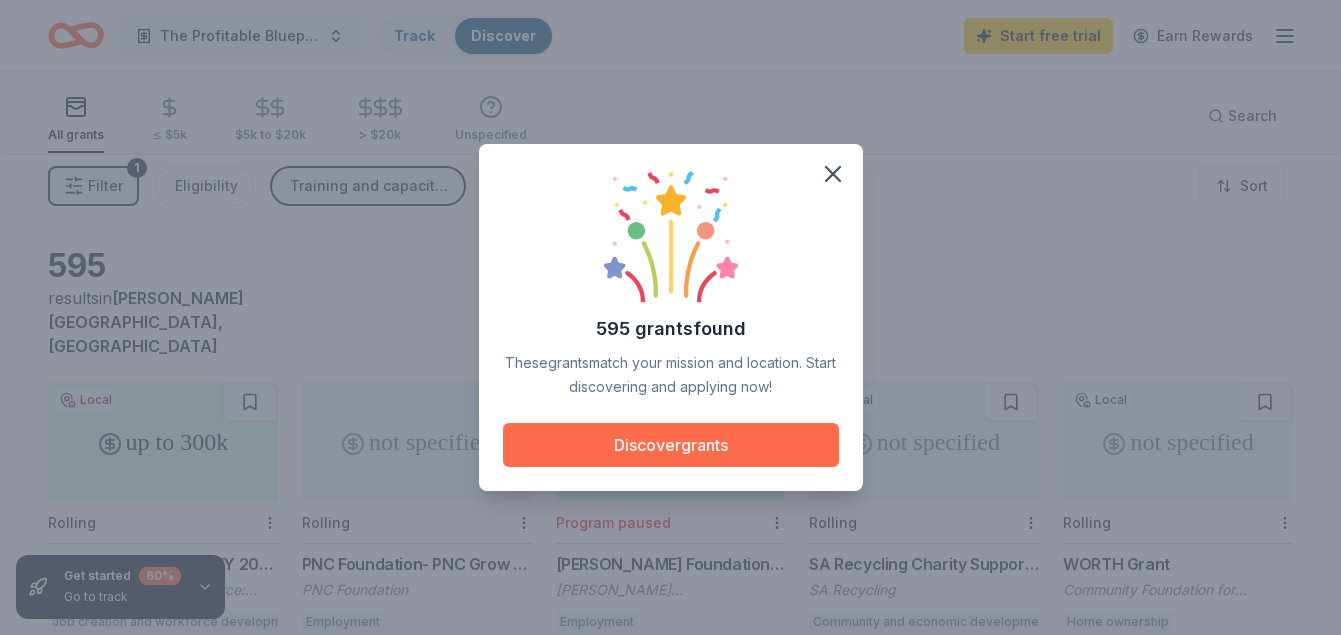 click on "Discover  grants" at bounding box center (671, 445) 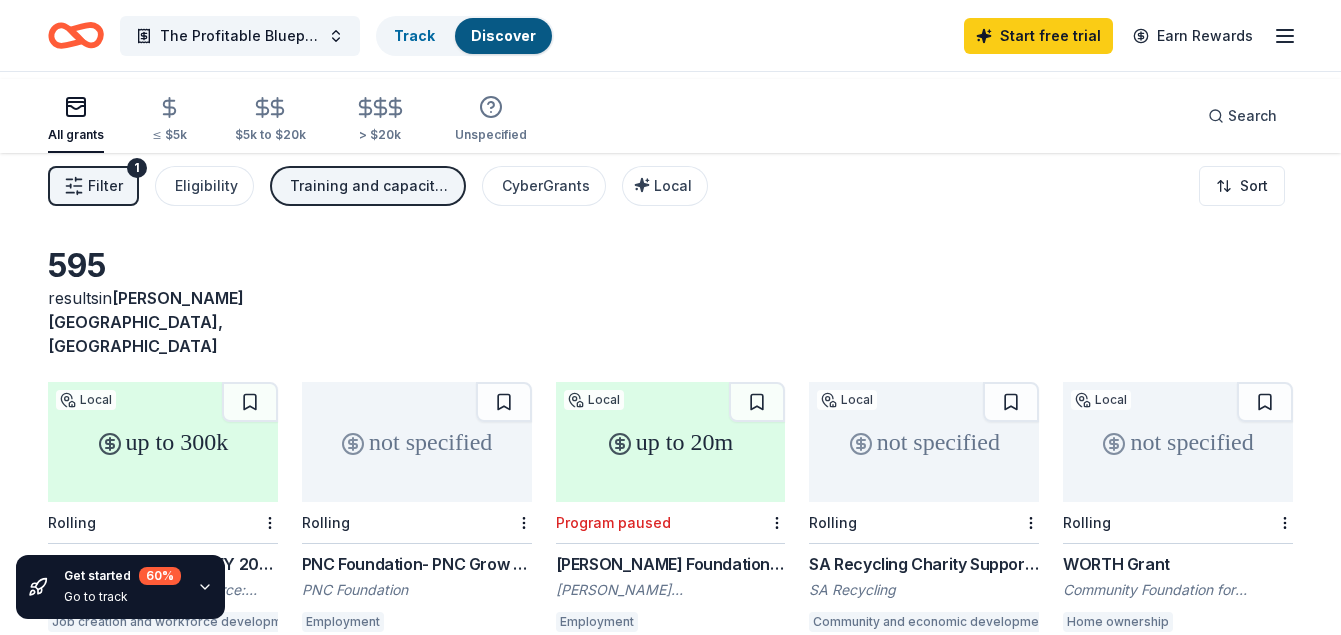 click on "Filter" at bounding box center [105, 186] 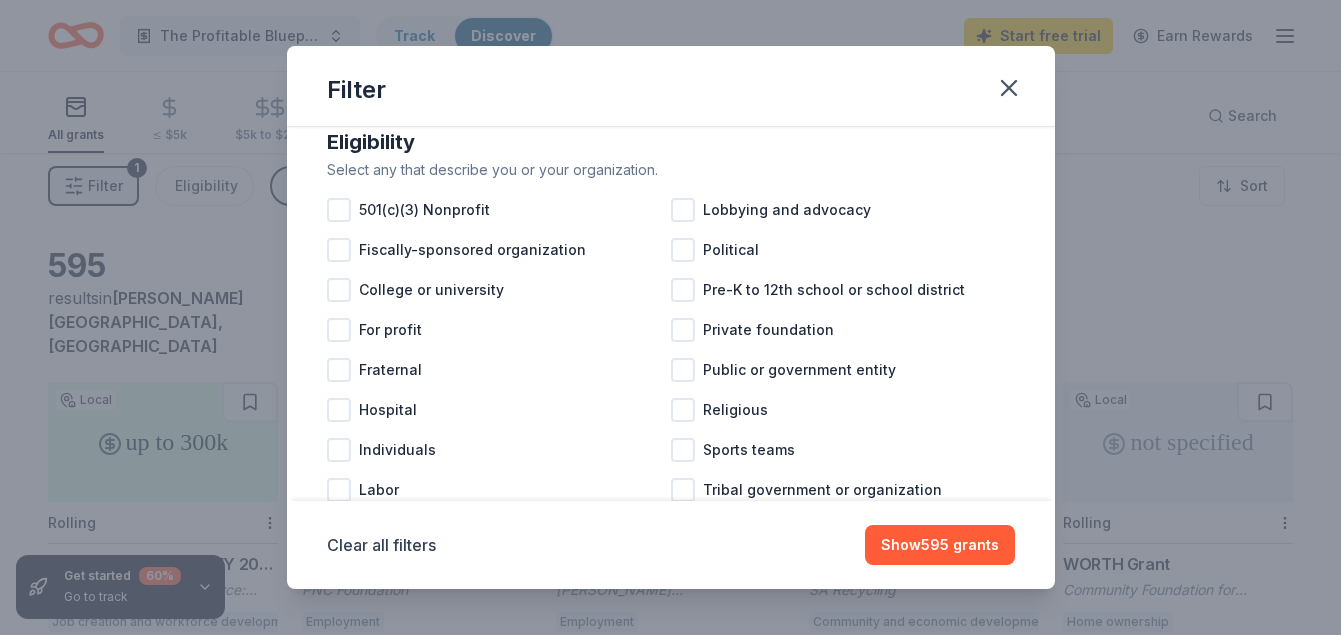 scroll, scrollTop: 217, scrollLeft: 0, axis: vertical 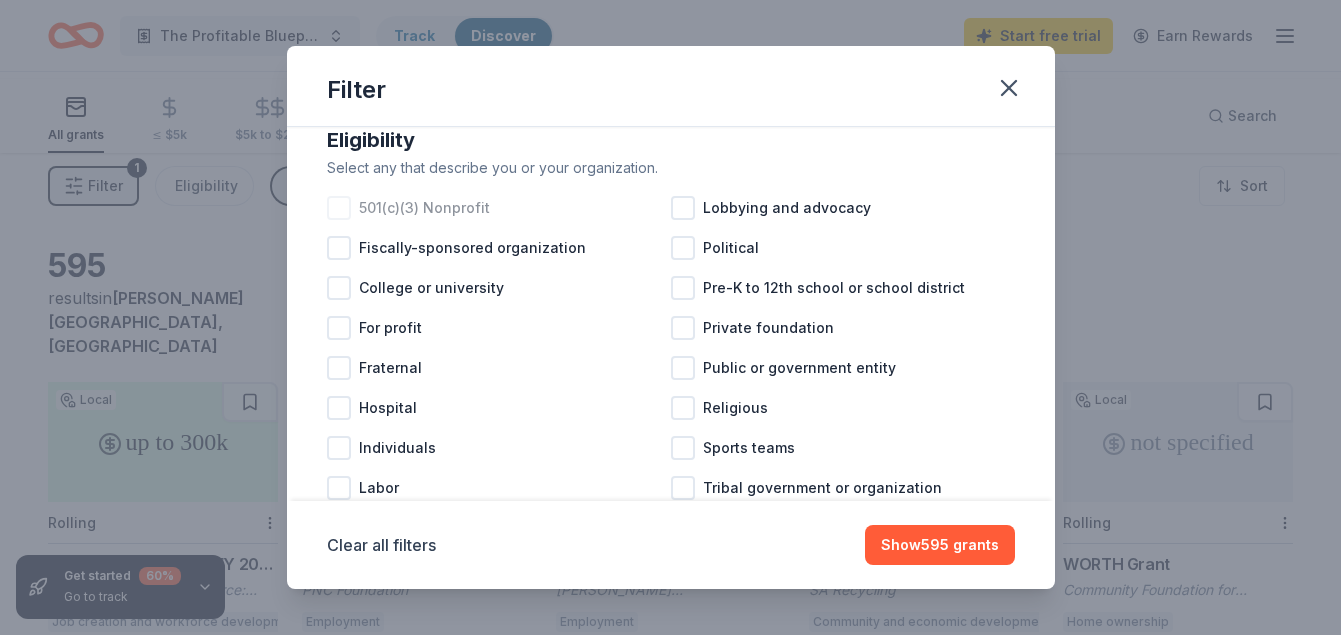 click at bounding box center [339, 208] 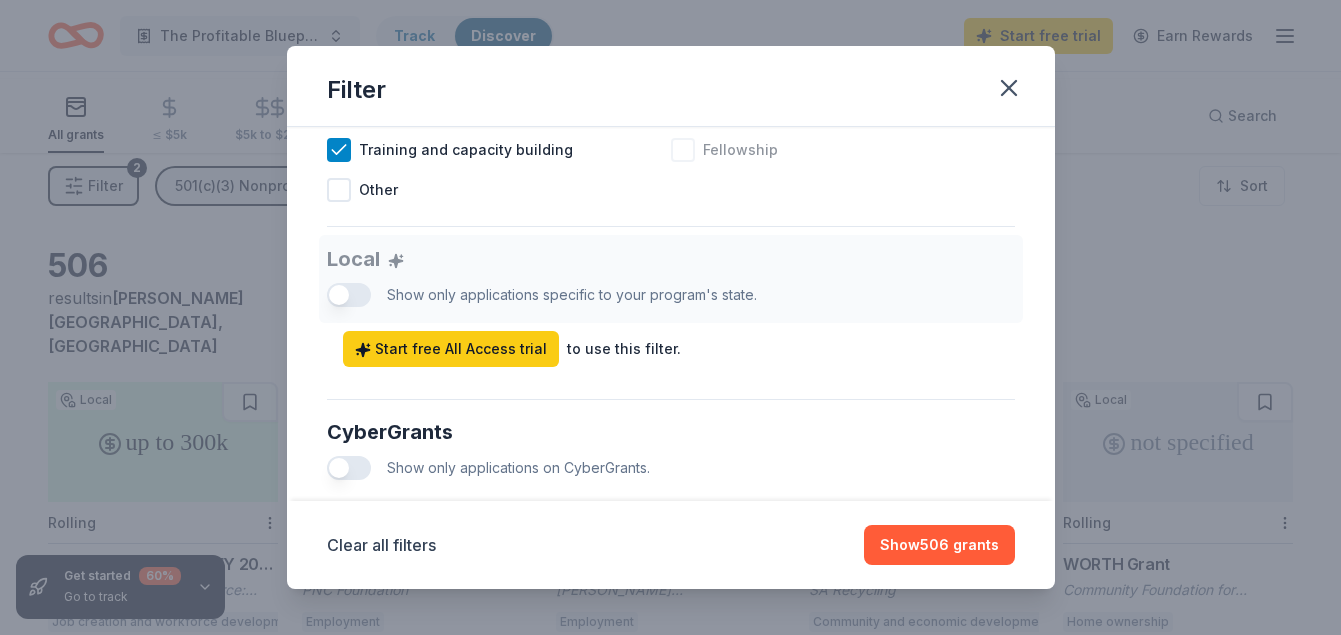 scroll, scrollTop: 1036, scrollLeft: 0, axis: vertical 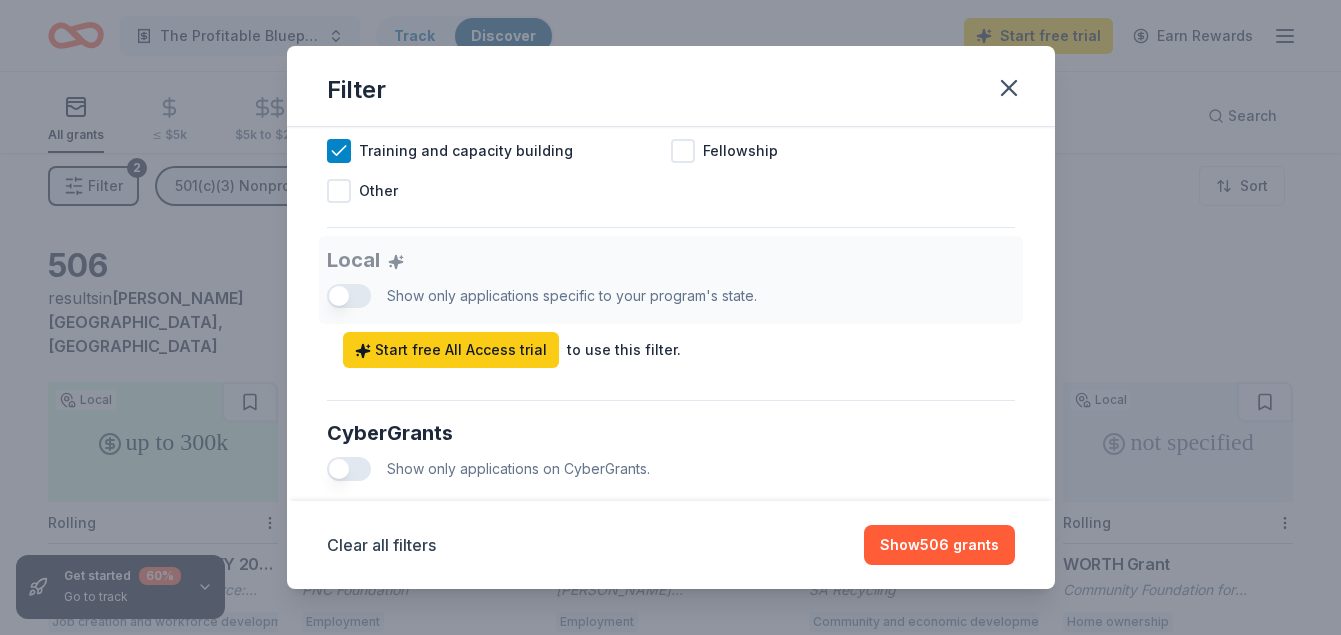 click at bounding box center [683, 31] 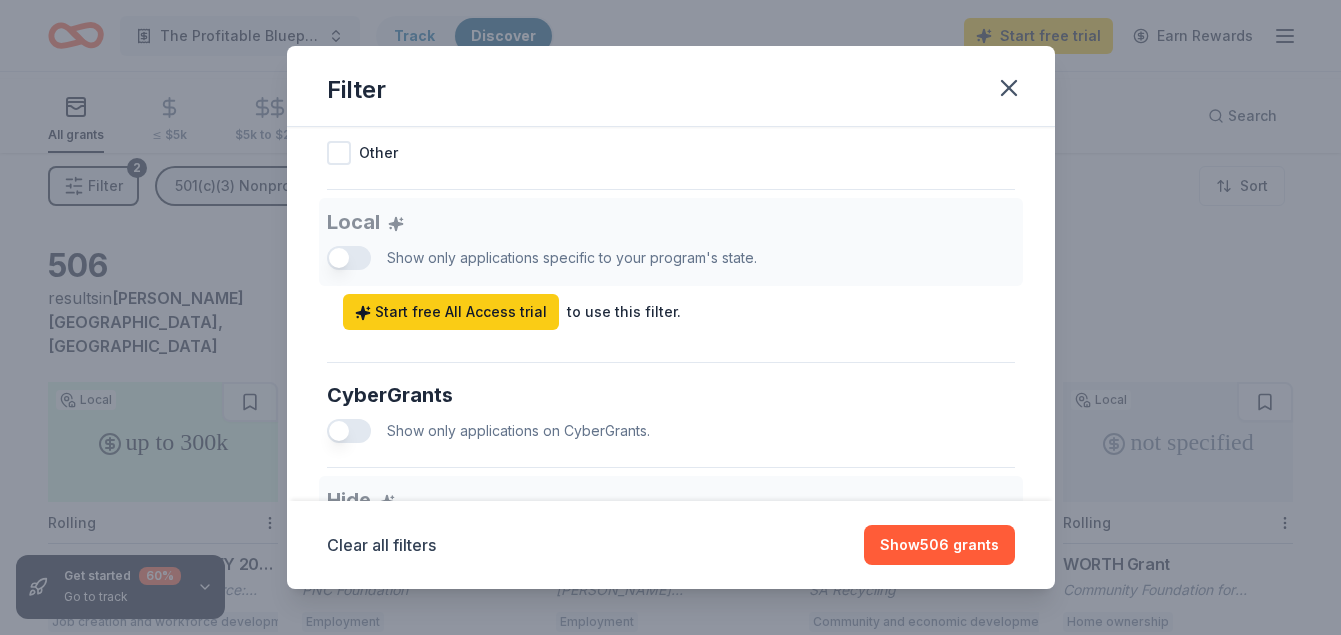 scroll, scrollTop: 1087, scrollLeft: 0, axis: vertical 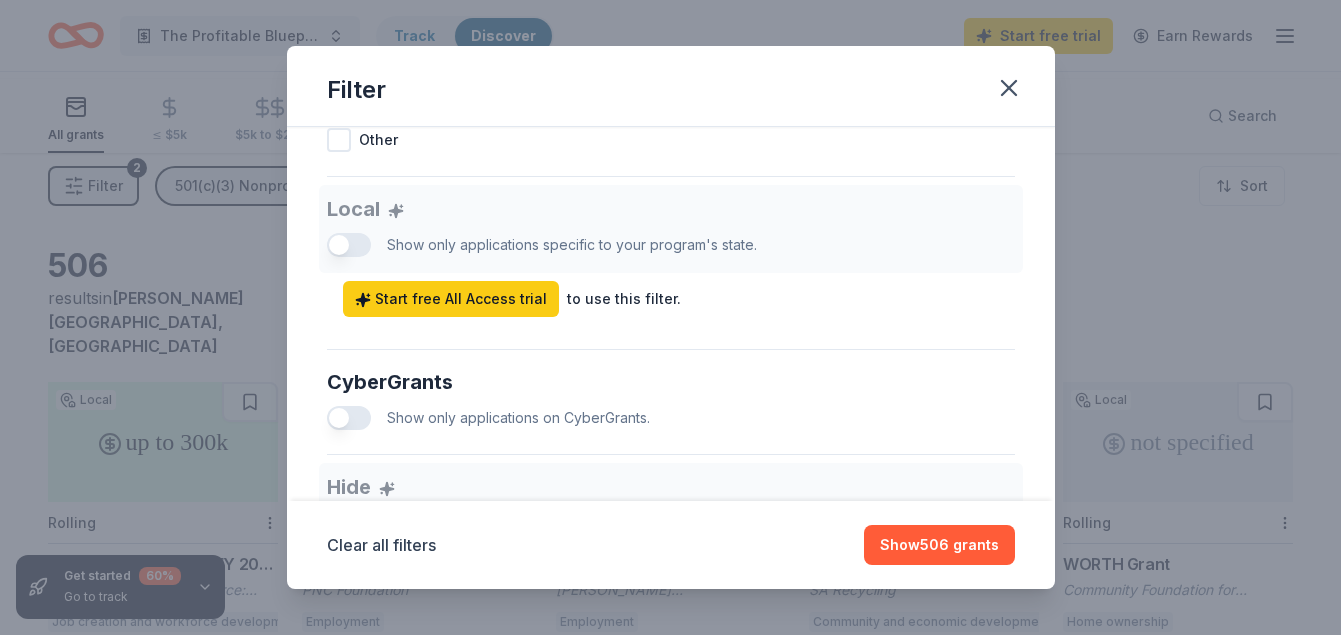 click at bounding box center [683, 60] 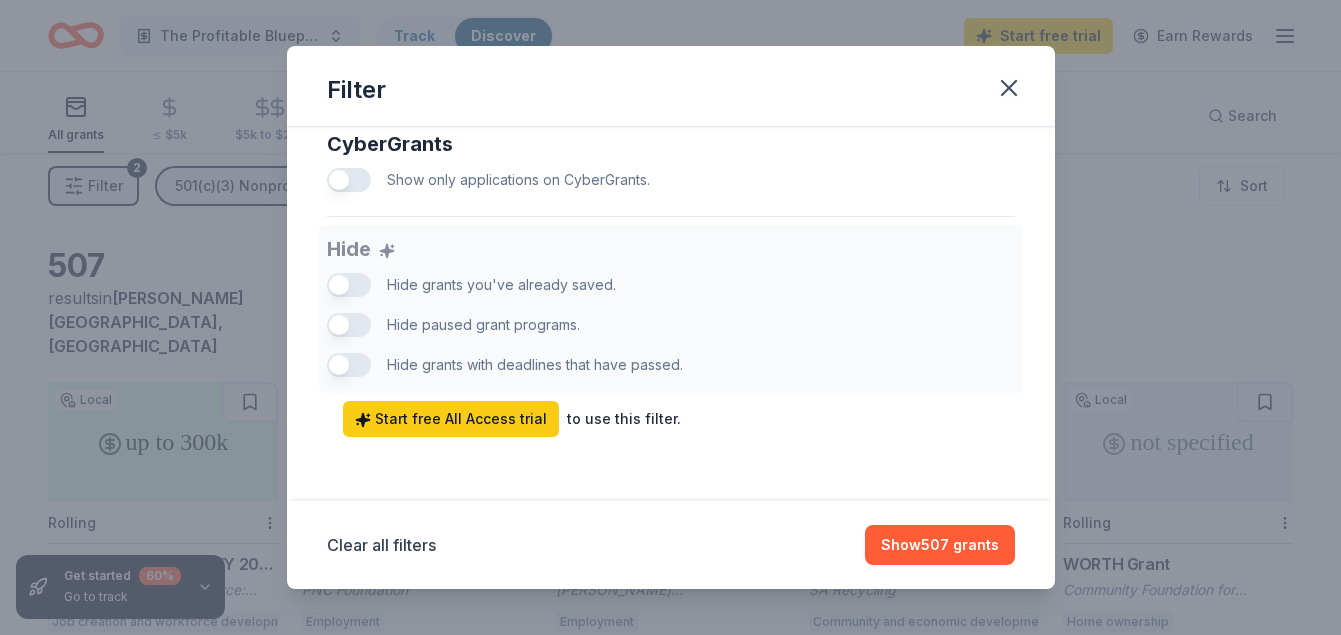 scroll, scrollTop: 1719, scrollLeft: 0, axis: vertical 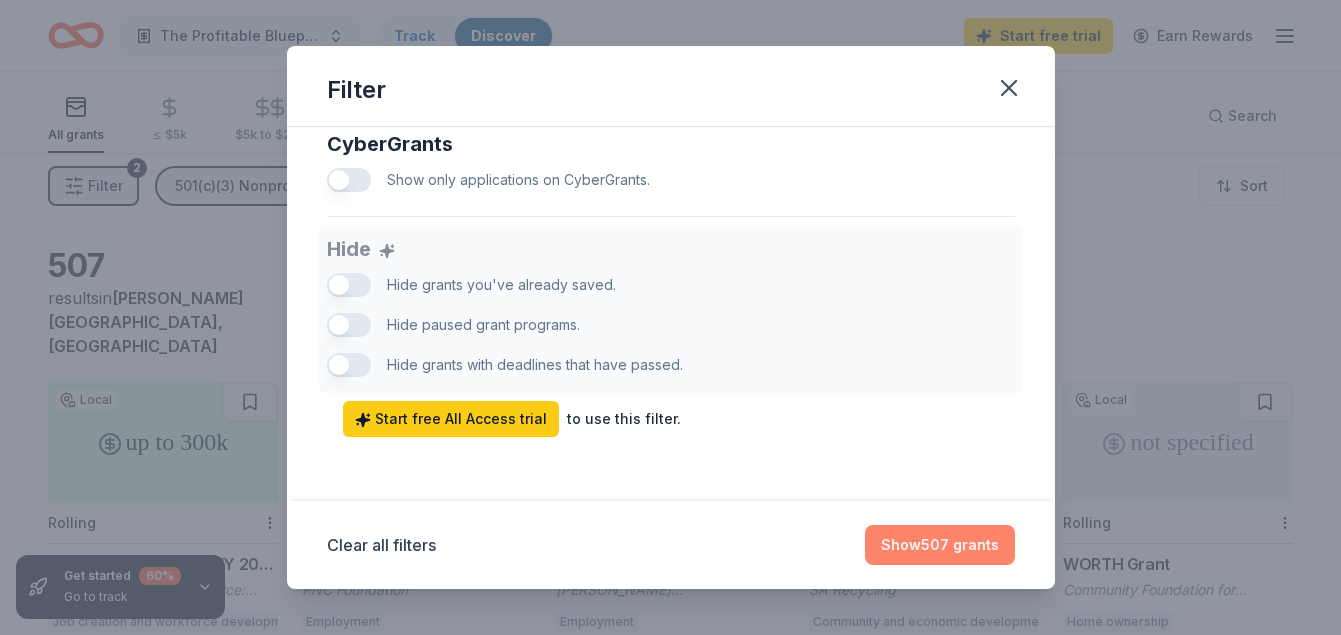 click on "Show  507   grants" at bounding box center (940, 545) 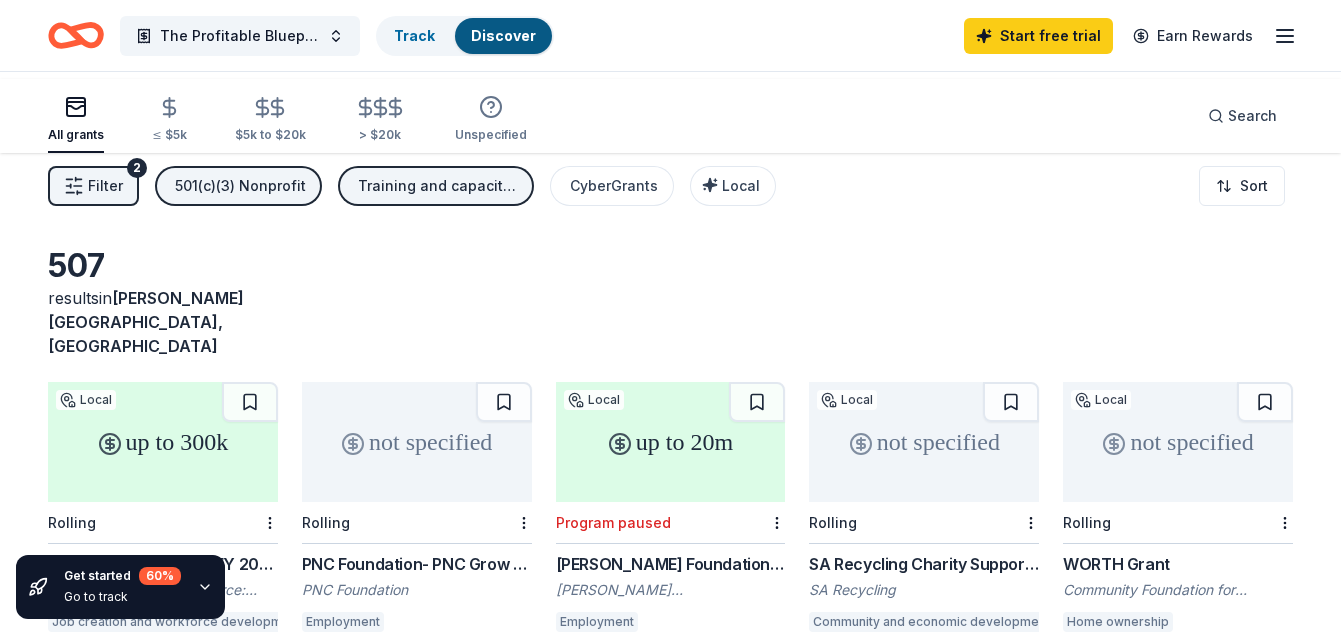 scroll, scrollTop: 0, scrollLeft: 0, axis: both 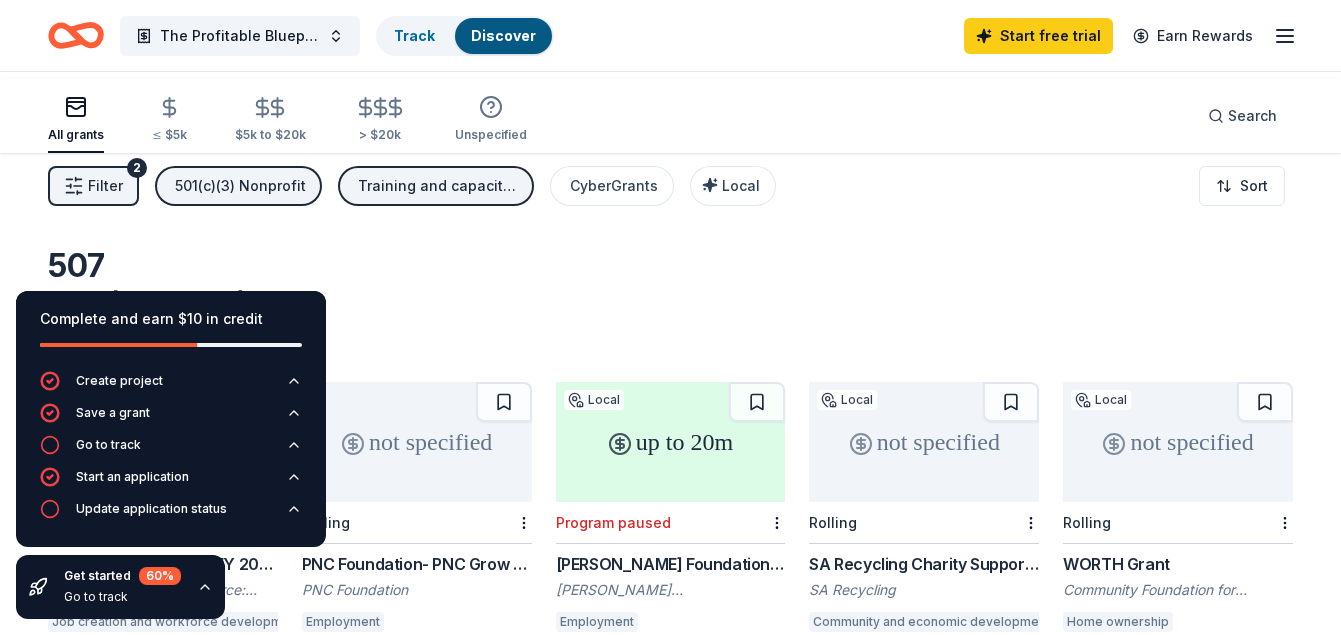 click on "507 results  in  Sandy Springs, GA" at bounding box center [670, 302] 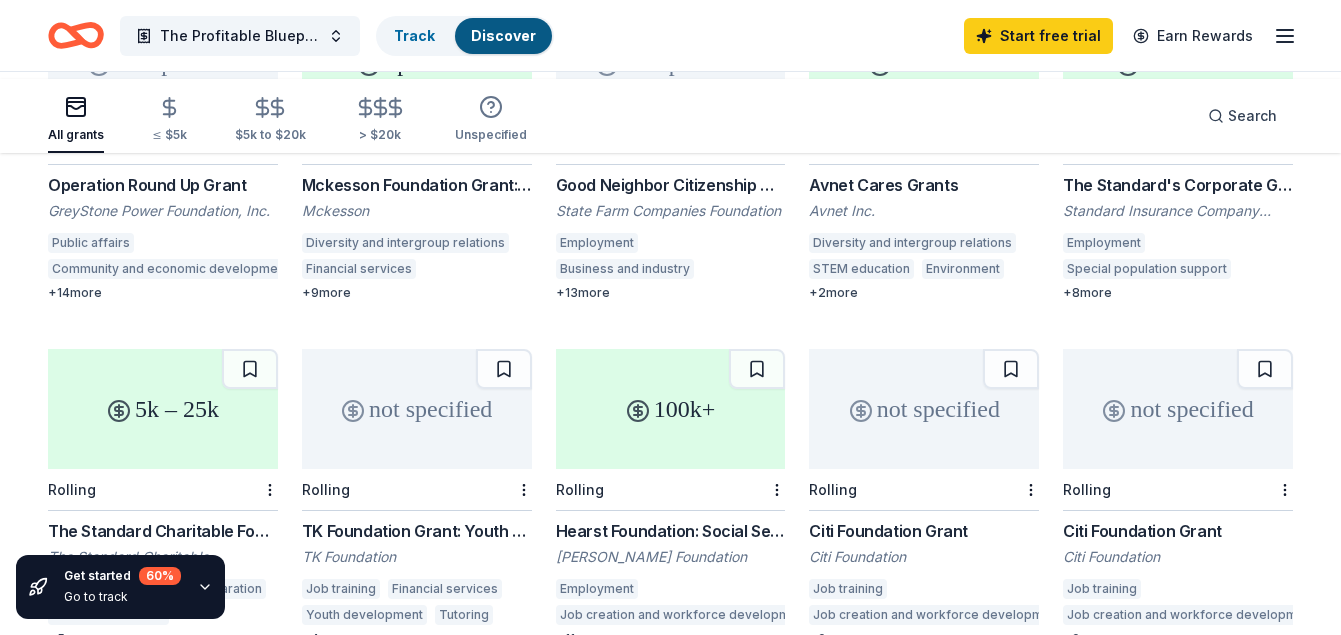 scroll, scrollTop: 727, scrollLeft: 0, axis: vertical 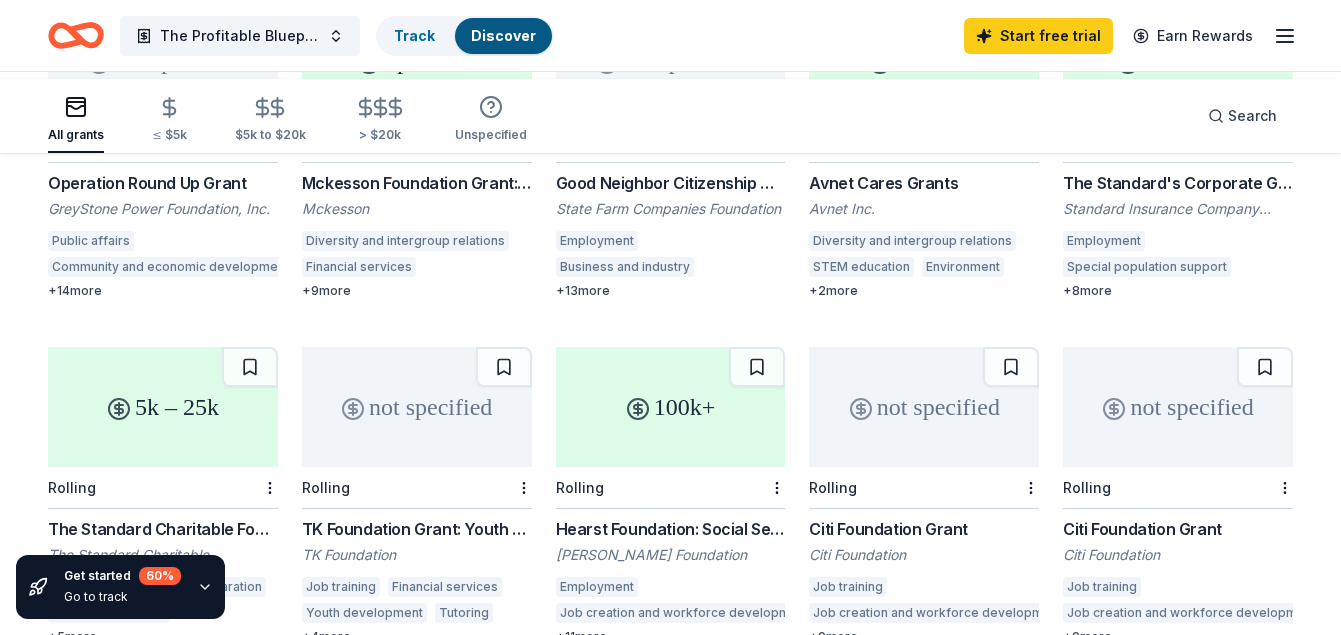click on "+  13  more" at bounding box center [671, 291] 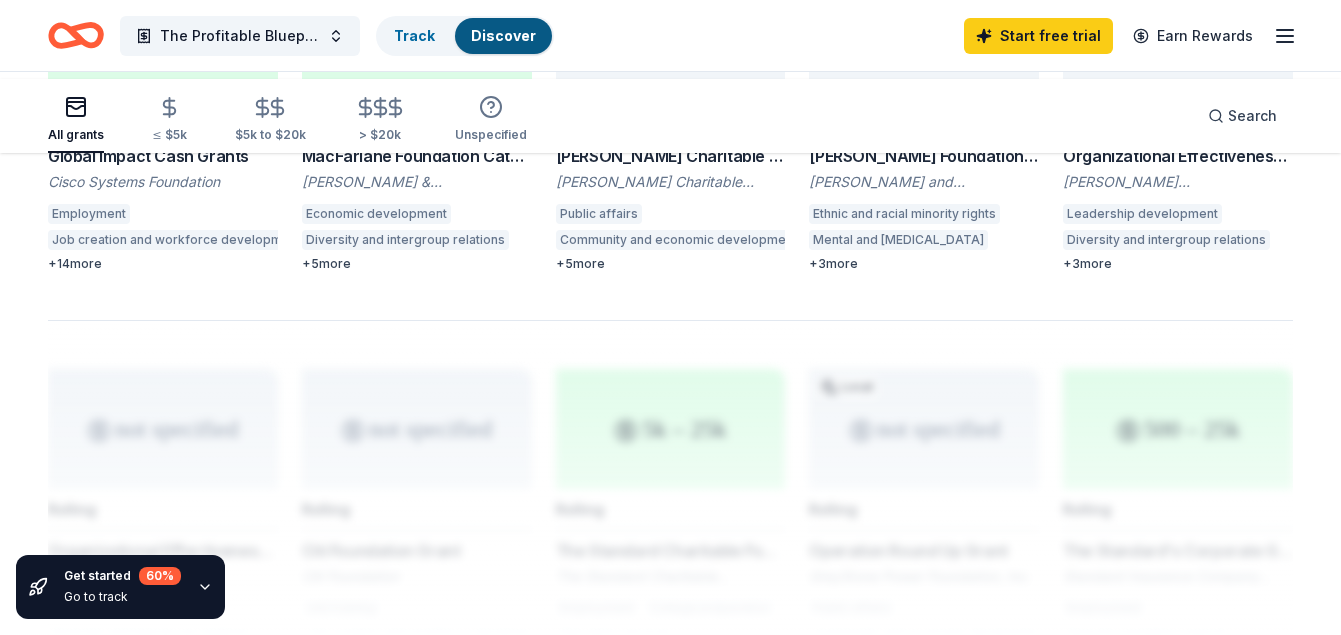 scroll, scrollTop: 1447, scrollLeft: 0, axis: vertical 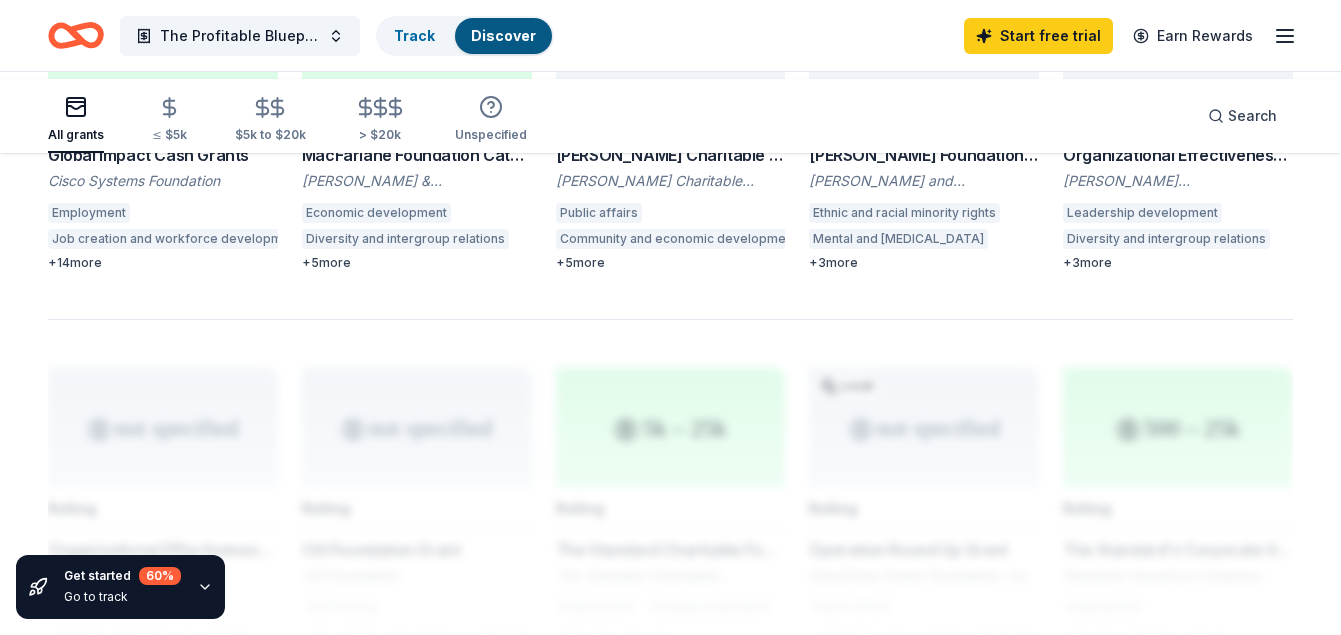click on "+  3  more" at bounding box center (1178, 263) 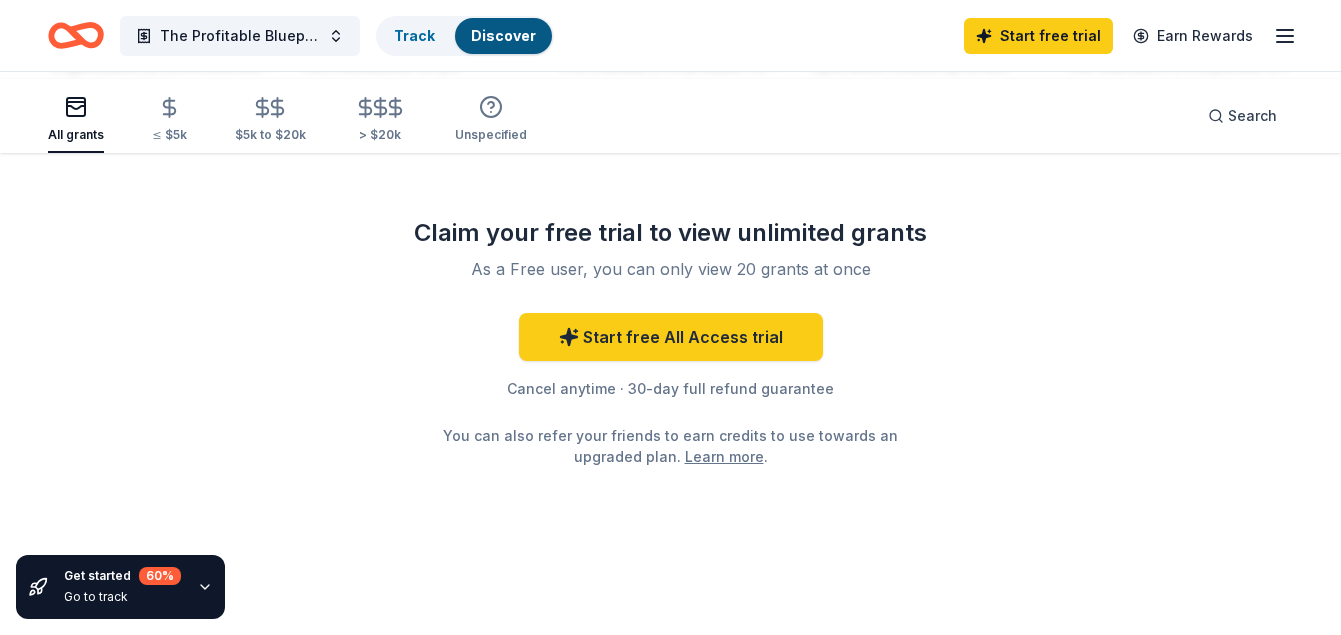 scroll, scrollTop: 2017, scrollLeft: 0, axis: vertical 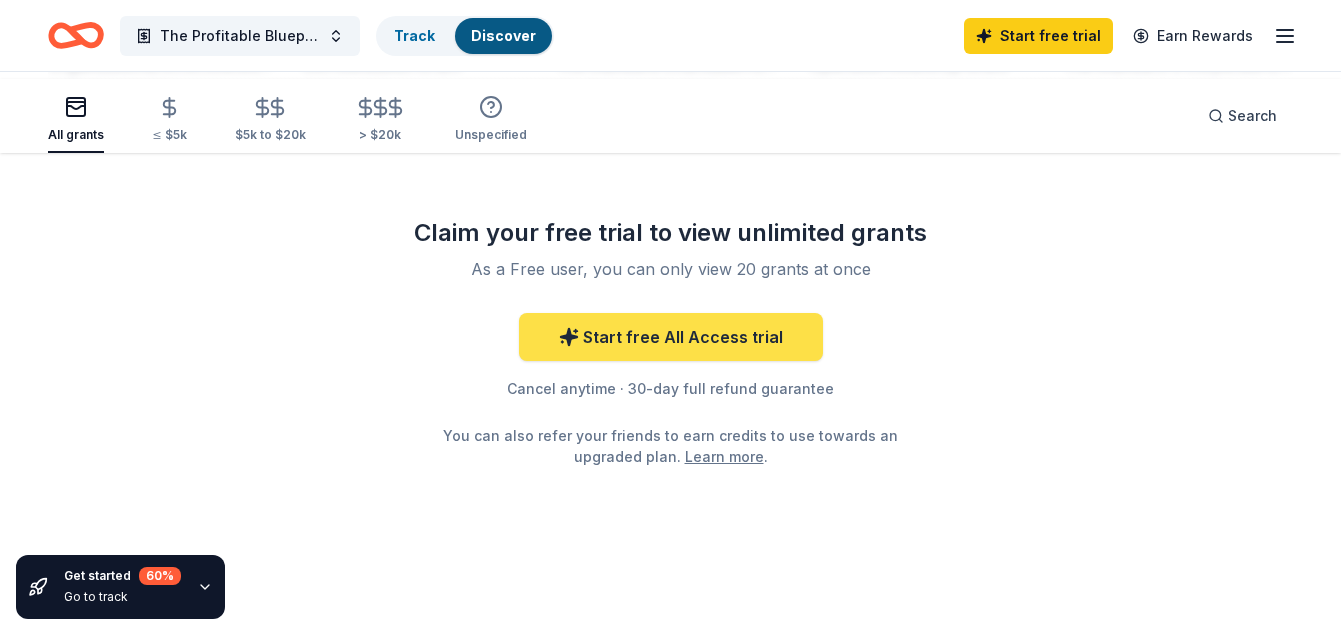 click on "Start free All Access trial" at bounding box center (671, 337) 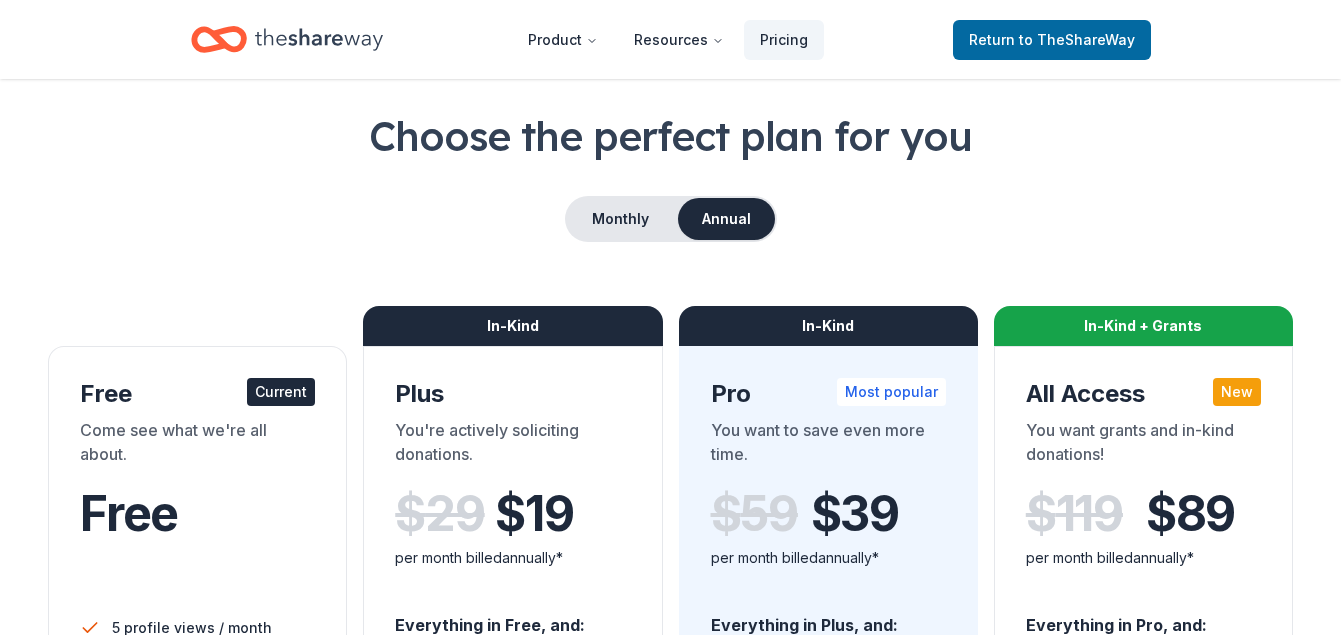 scroll, scrollTop: 75, scrollLeft: 0, axis: vertical 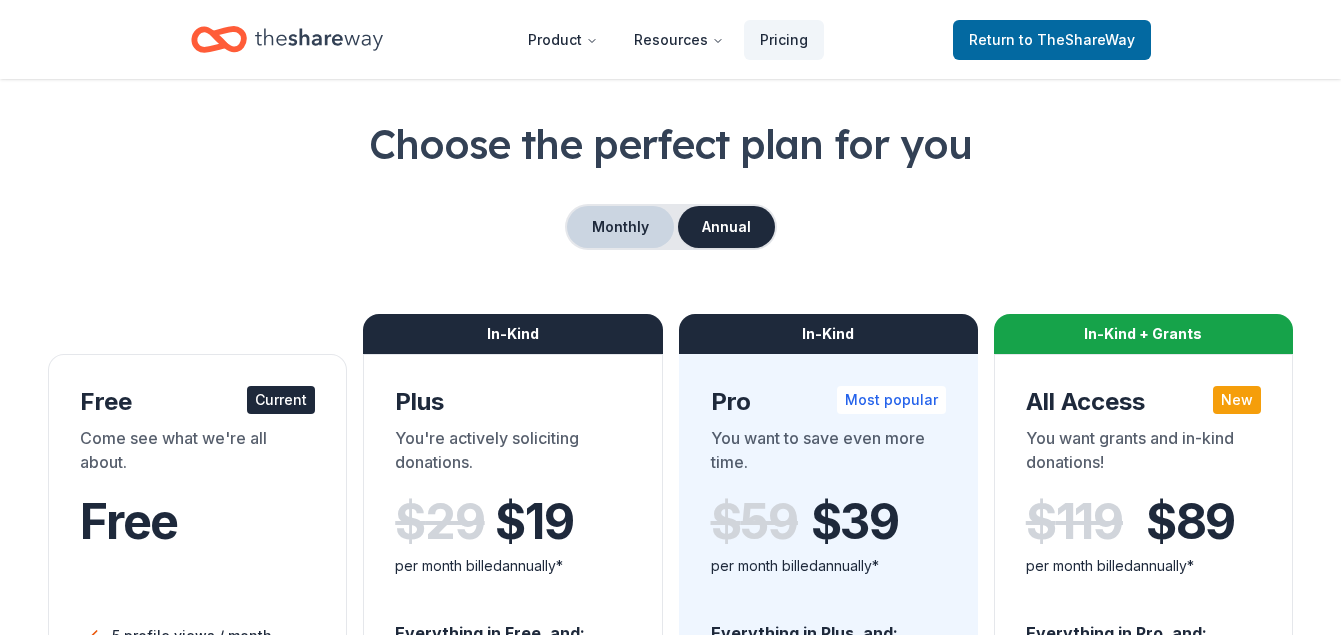 click on "Monthly" at bounding box center [620, 227] 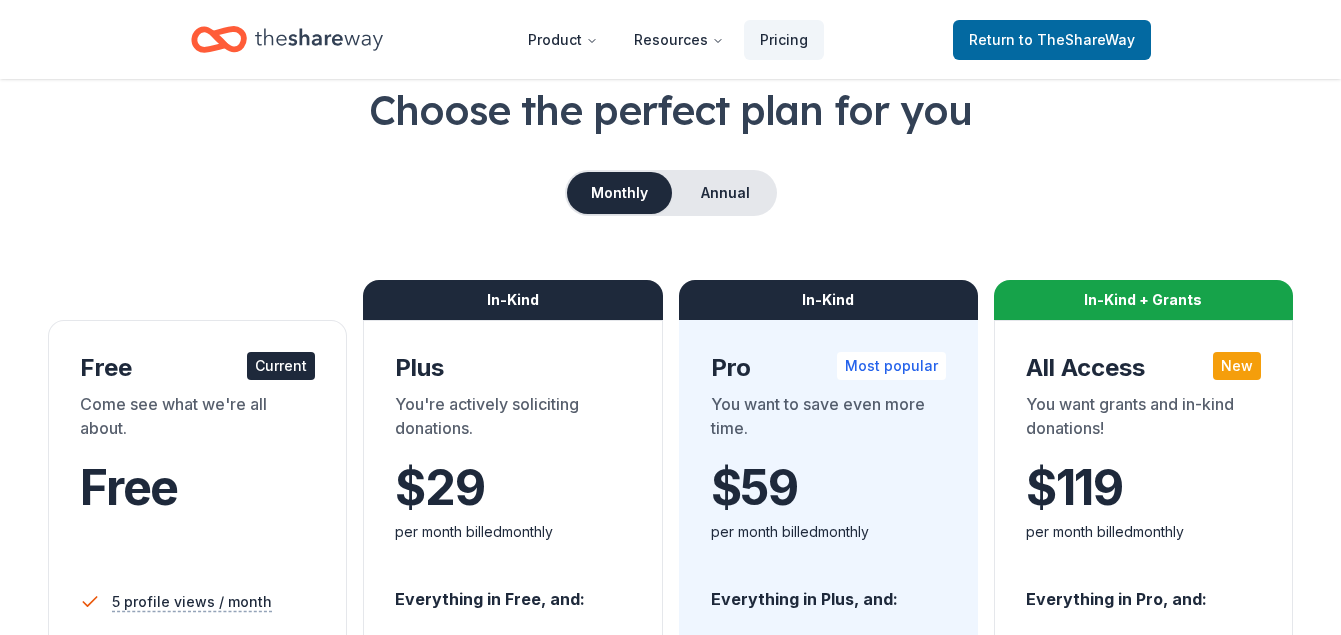 scroll, scrollTop: 94, scrollLeft: 0, axis: vertical 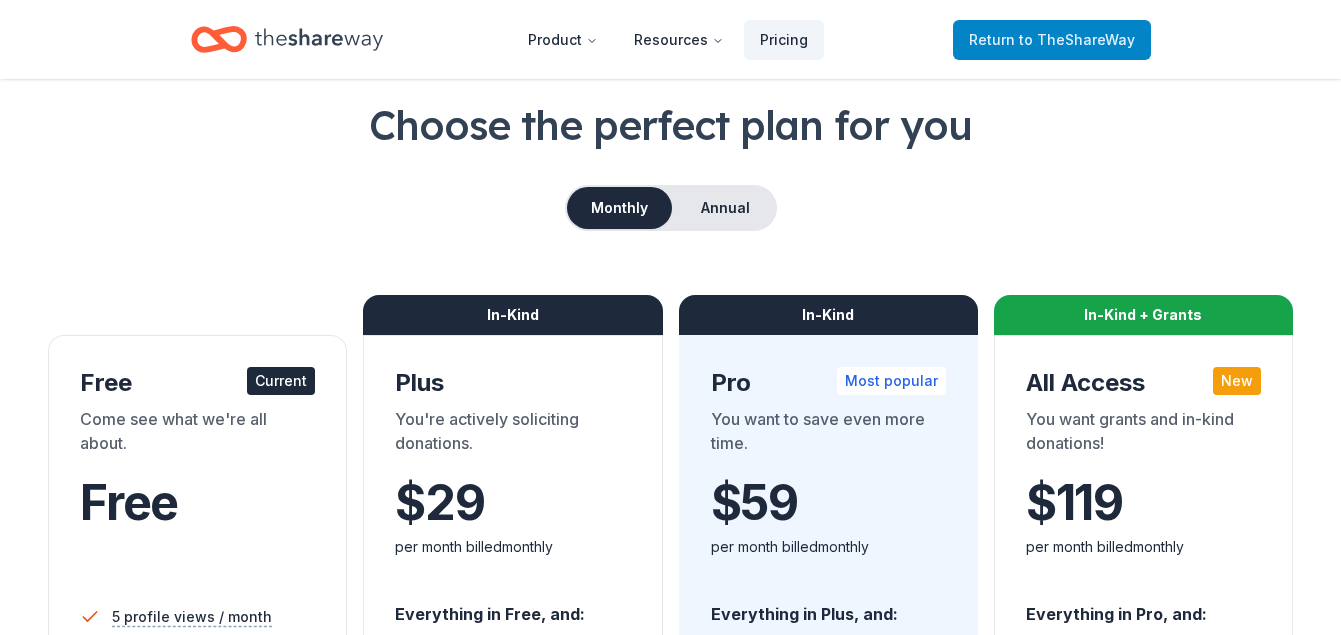 click on "to TheShareWay" at bounding box center (1077, 39) 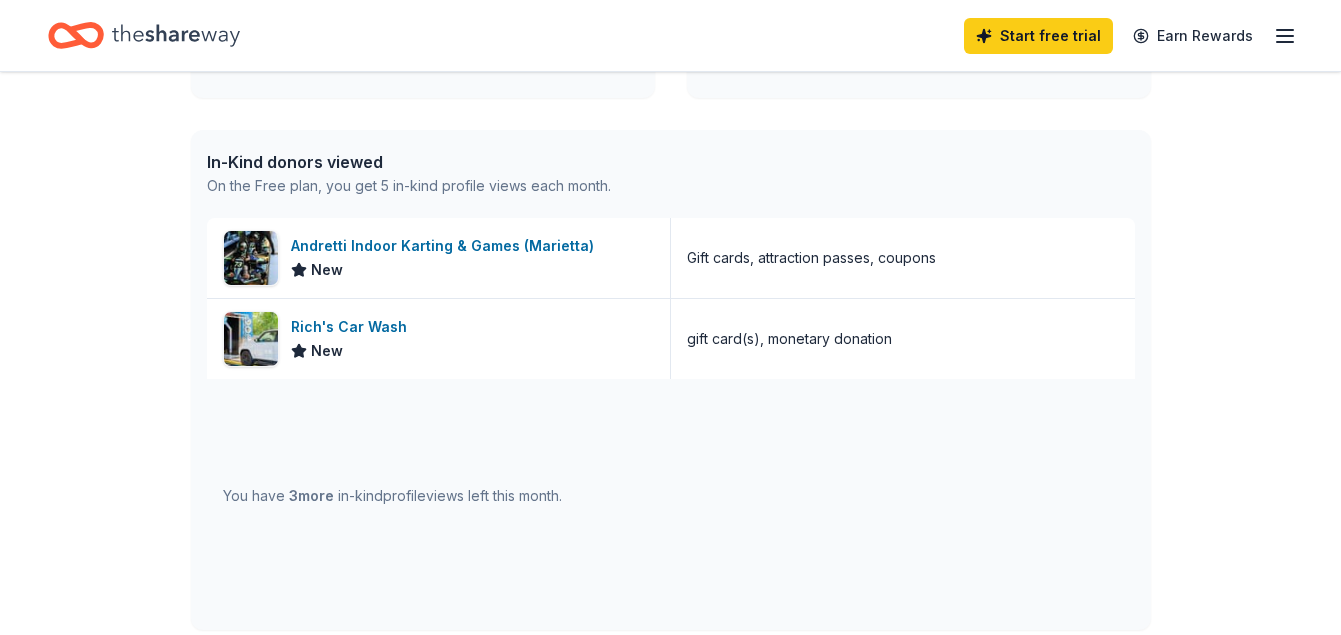 scroll, scrollTop: 776, scrollLeft: 0, axis: vertical 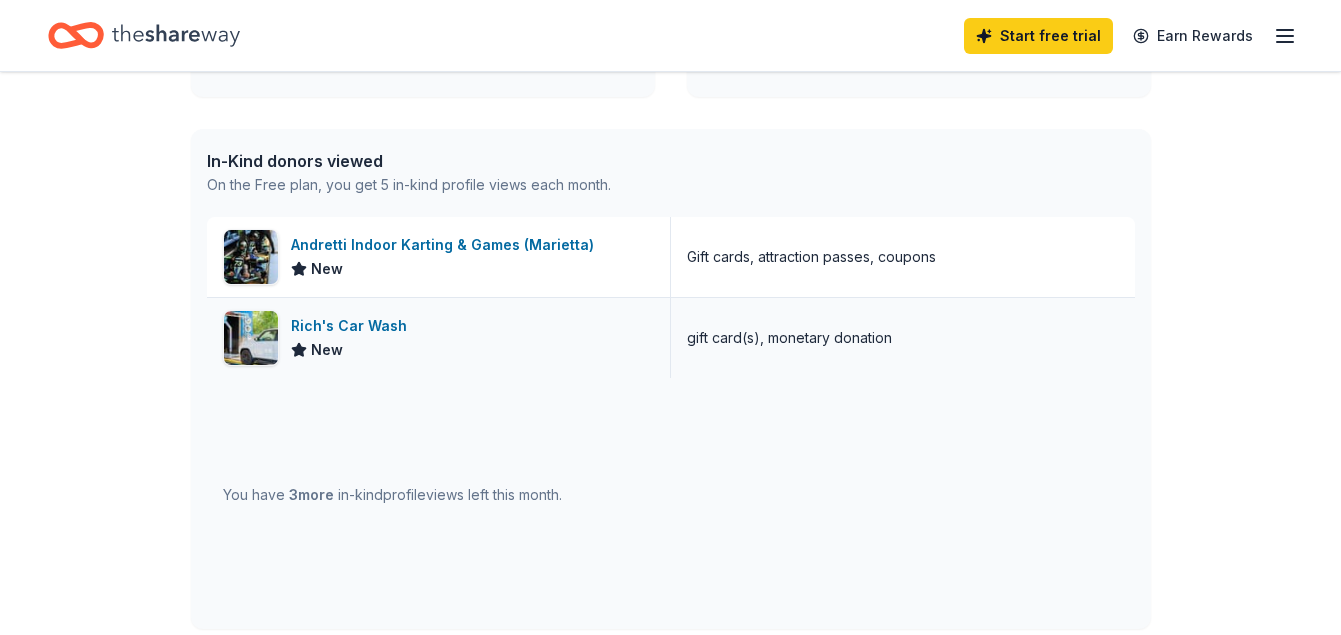 click on "Rich's Car Wash" at bounding box center [353, 326] 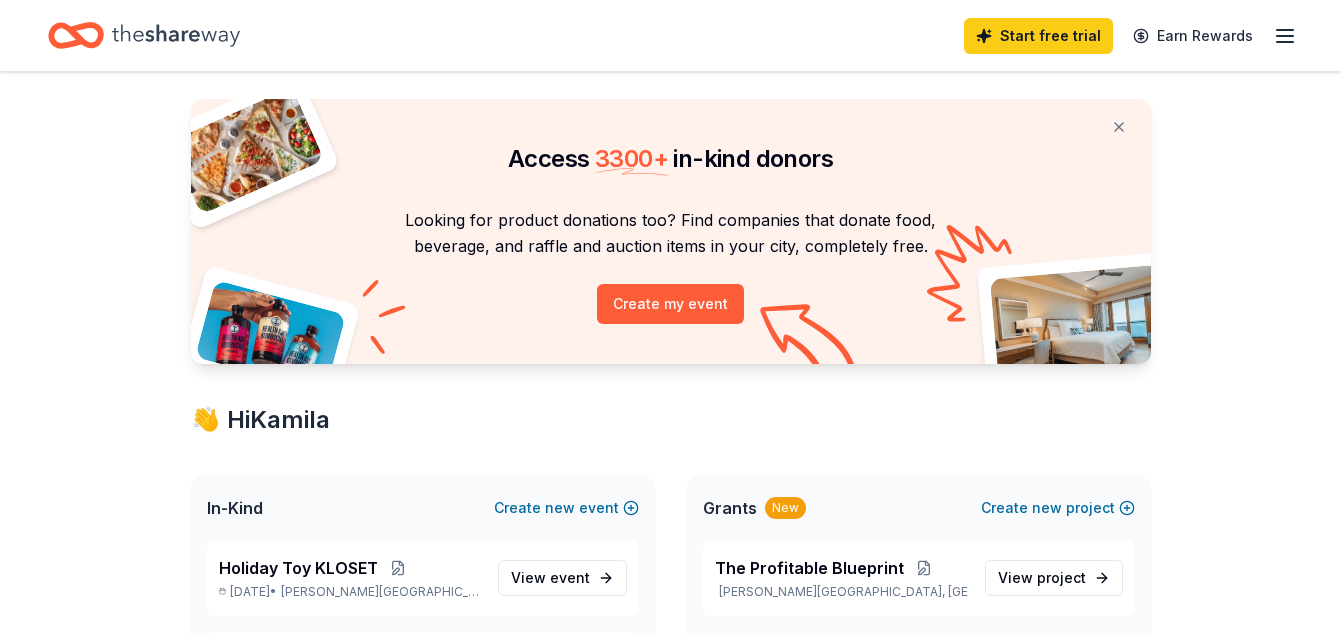 scroll, scrollTop: 0, scrollLeft: 0, axis: both 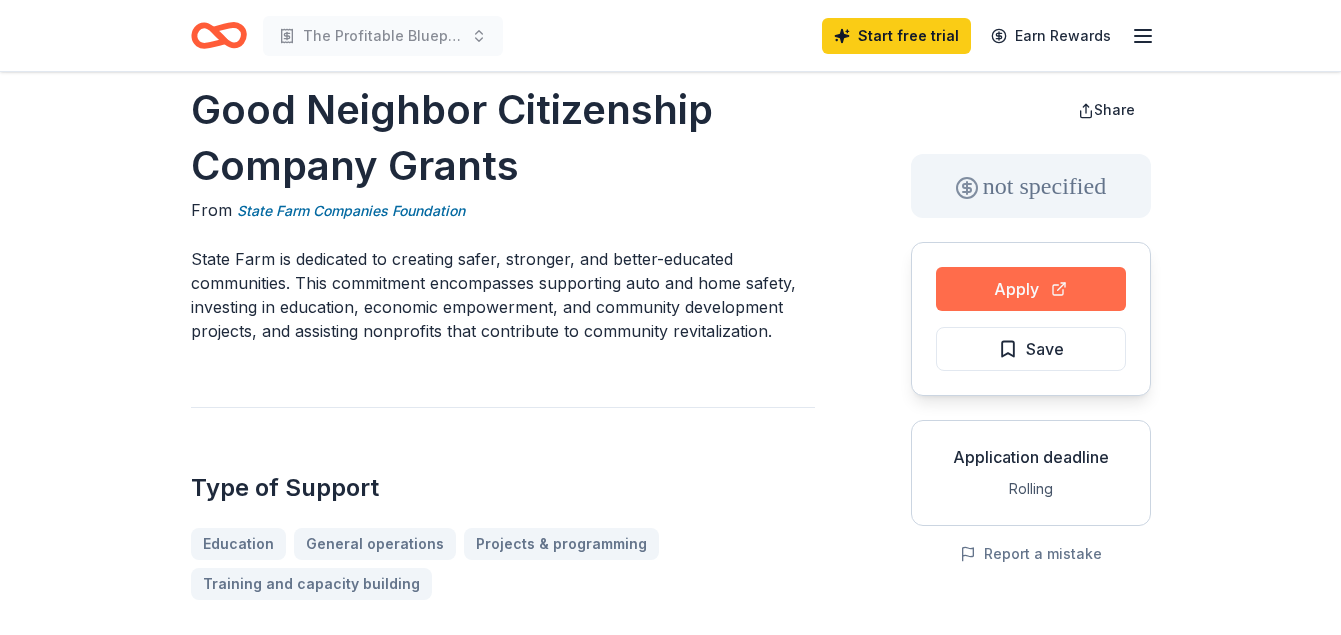 click on "Apply" at bounding box center (1031, 289) 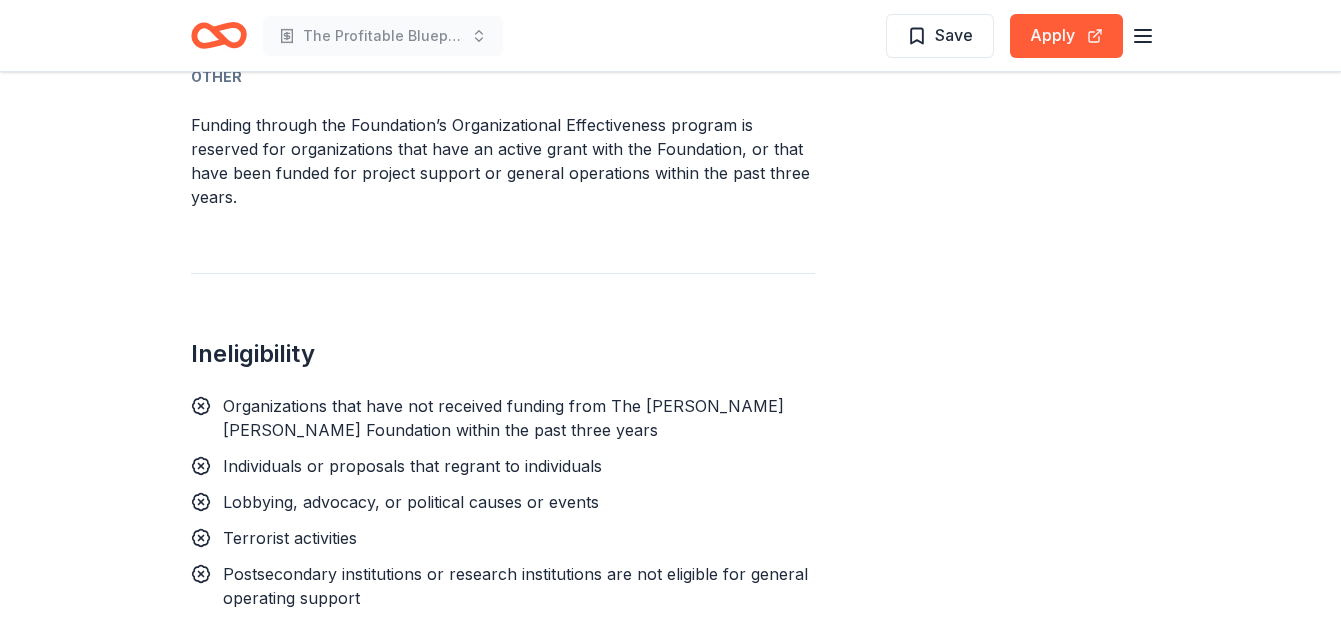 scroll, scrollTop: 1747, scrollLeft: 0, axis: vertical 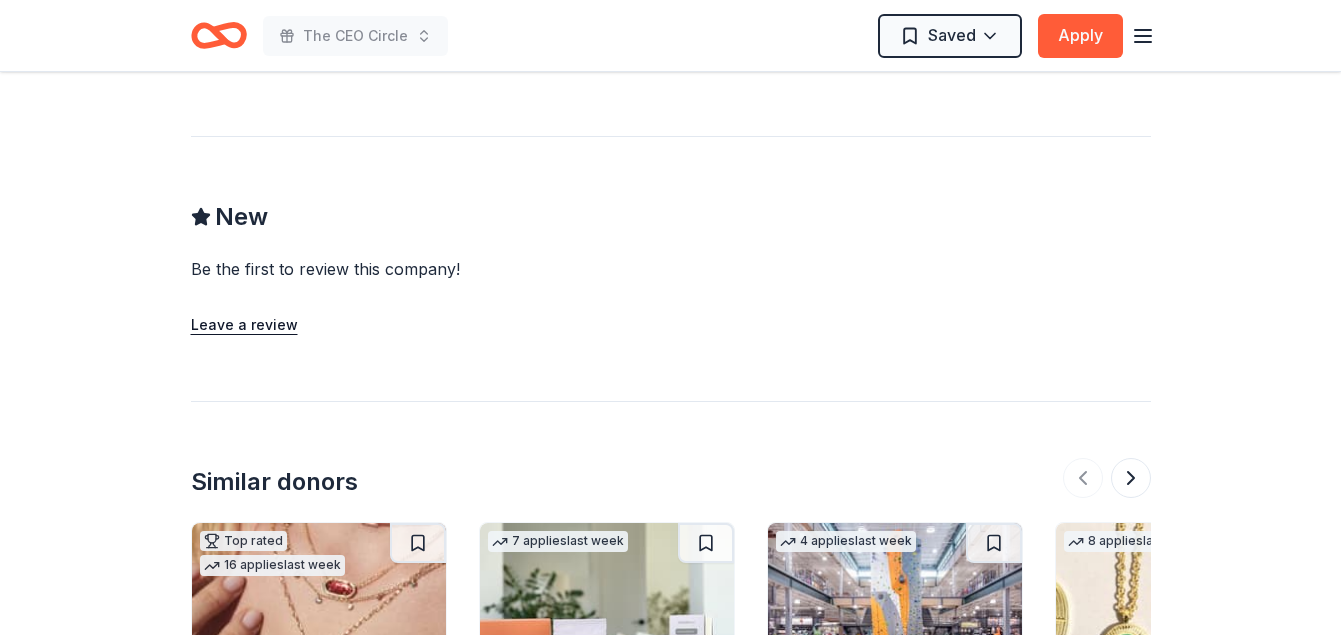 click on "Start free Pro trial" at bounding box center (670, 22) 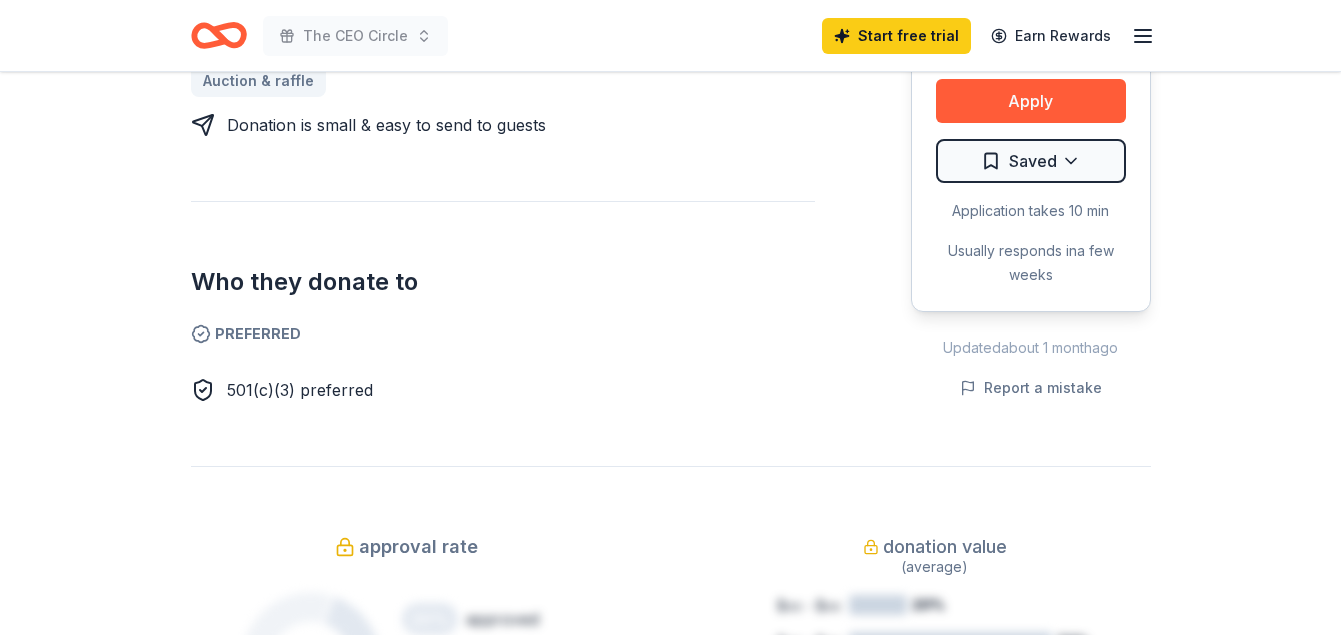 scroll, scrollTop: 971, scrollLeft: 0, axis: vertical 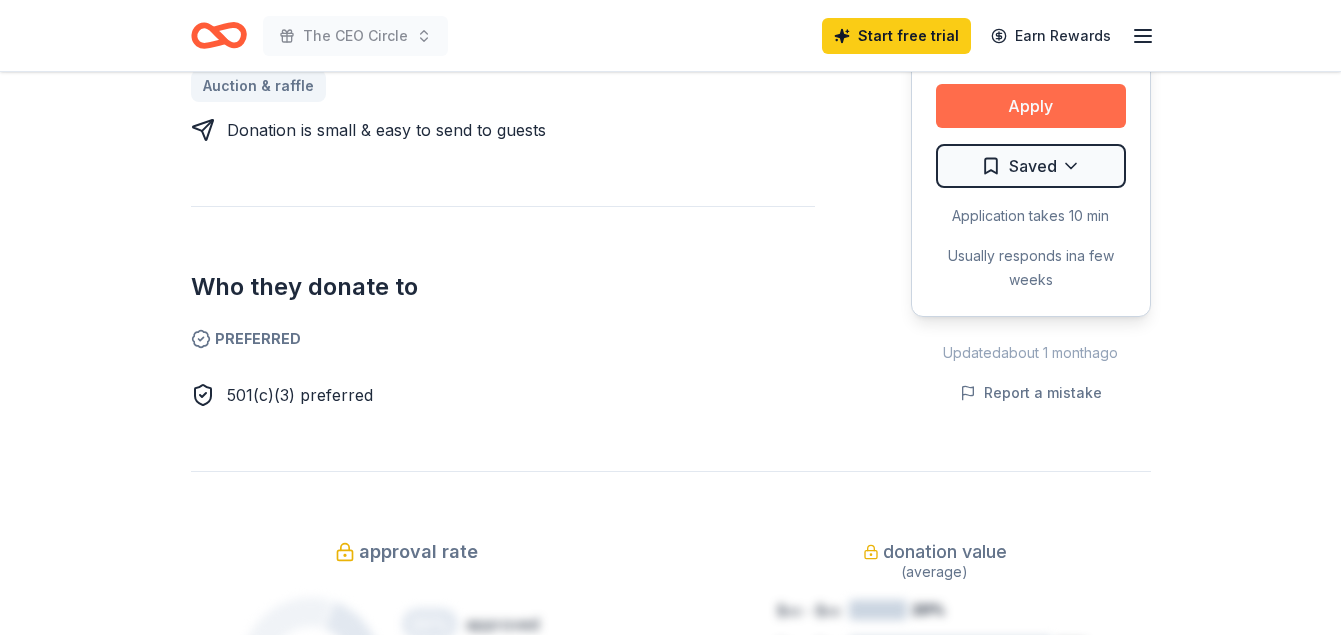 click on "Apply" at bounding box center (1031, 106) 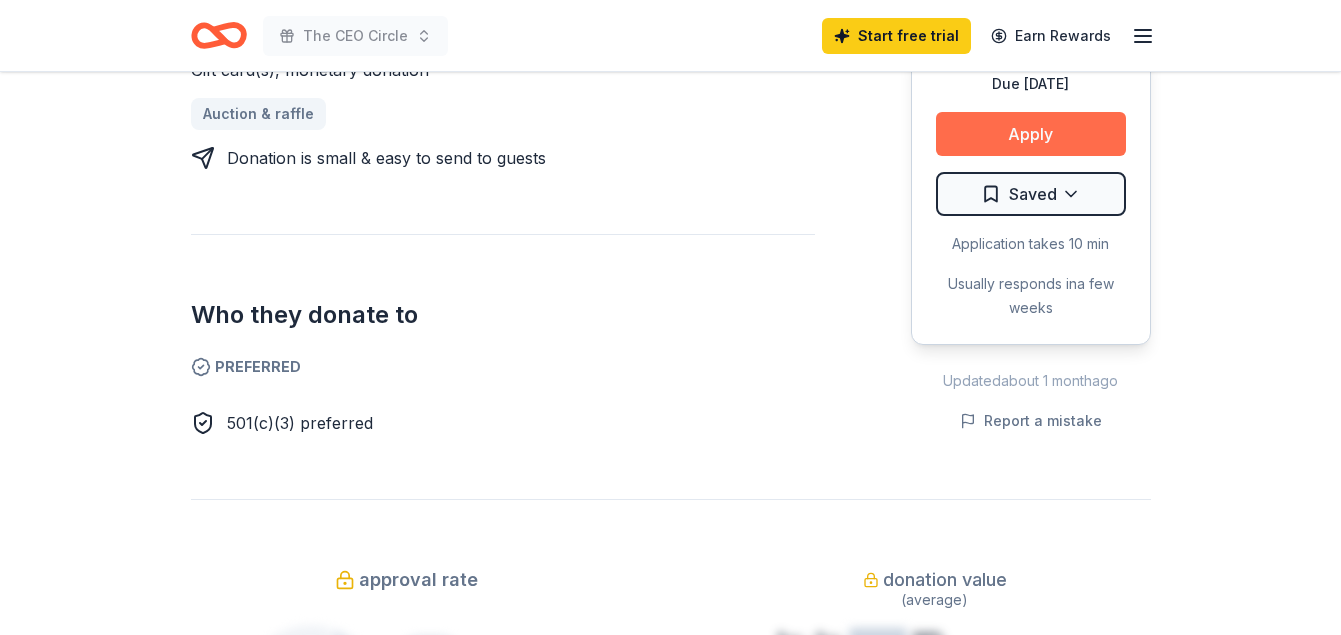 scroll, scrollTop: 1006, scrollLeft: 0, axis: vertical 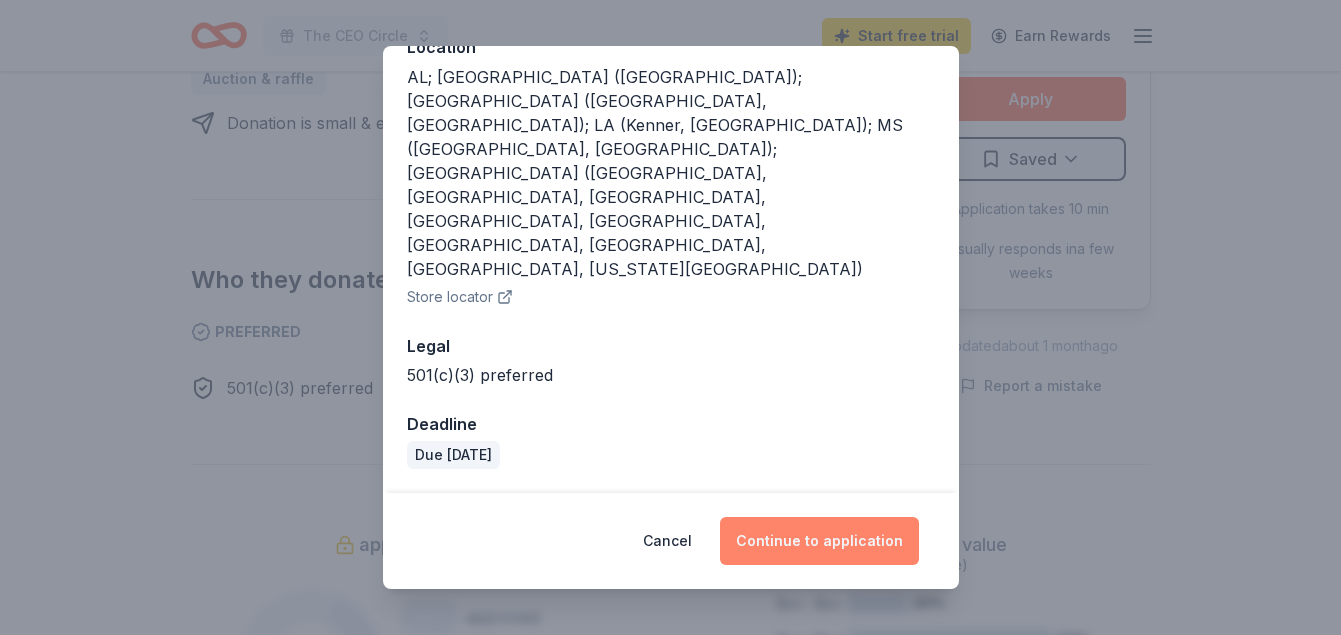 click on "Continue to application" at bounding box center [819, 541] 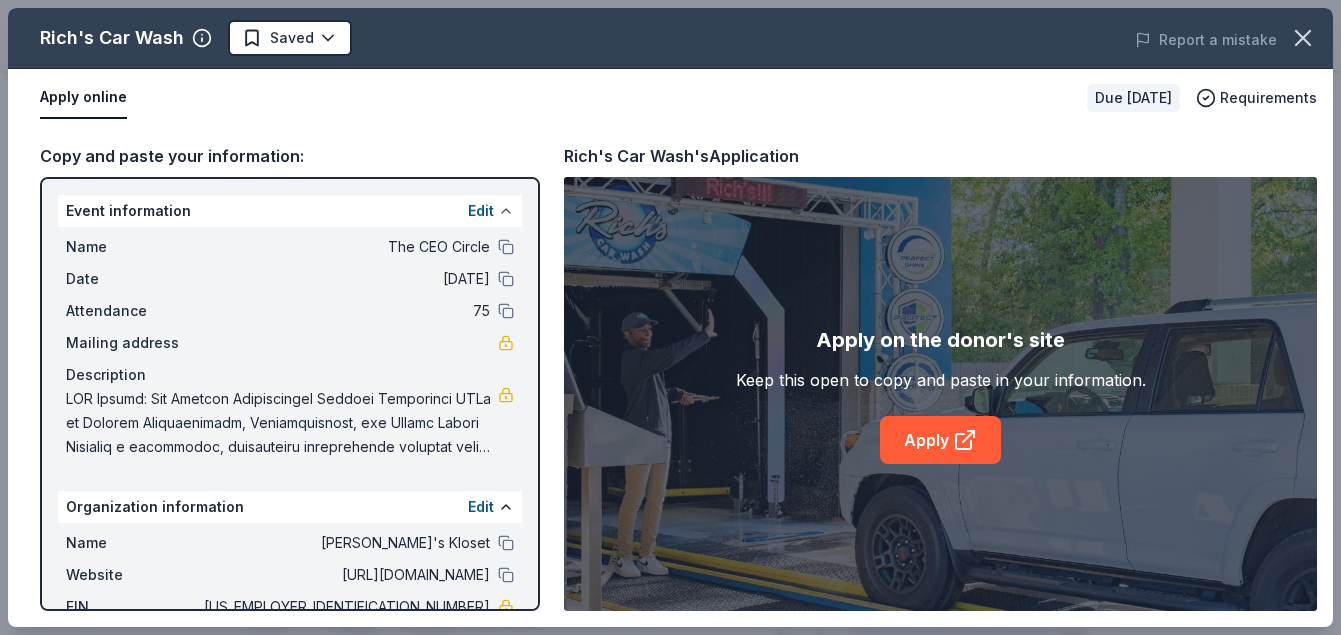 click at bounding box center (506, 211) 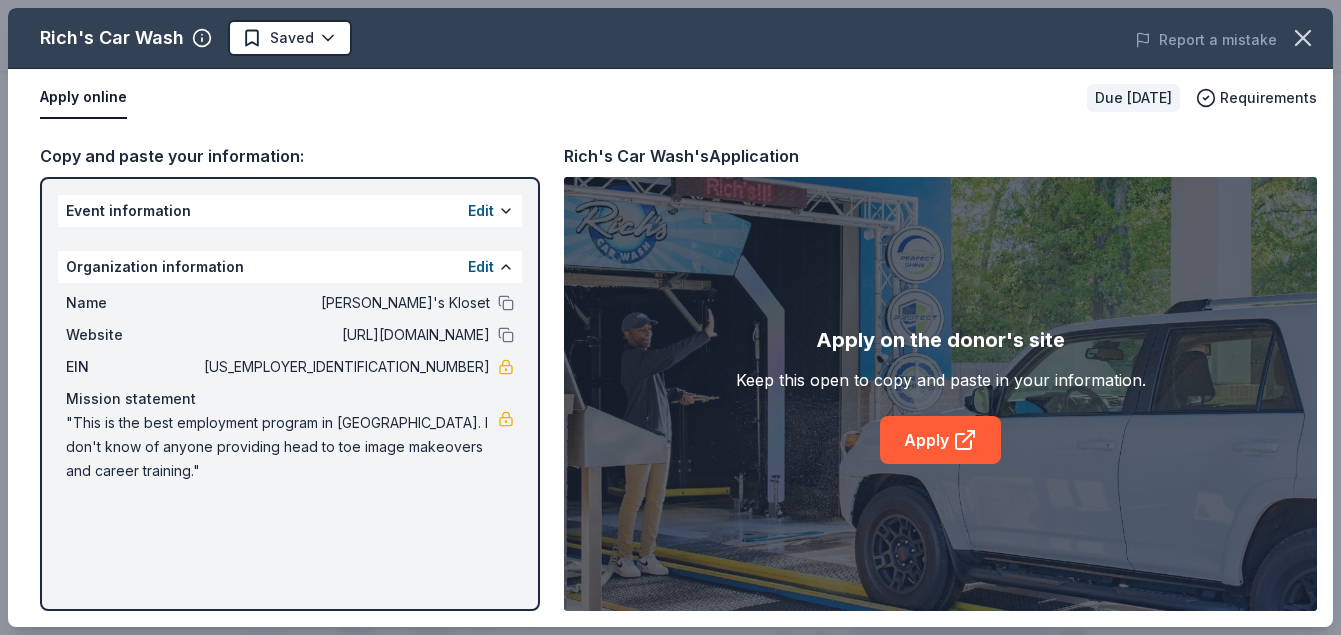 scroll, scrollTop: 0, scrollLeft: 0, axis: both 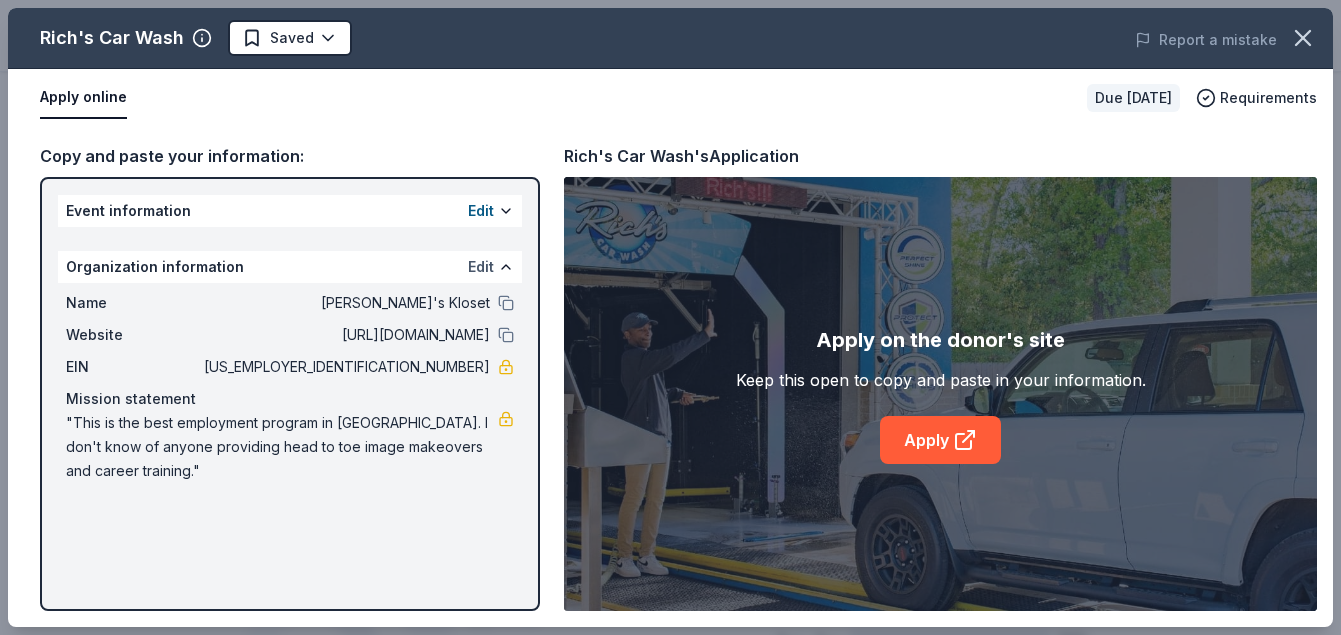 click on "Edit" at bounding box center [481, 267] 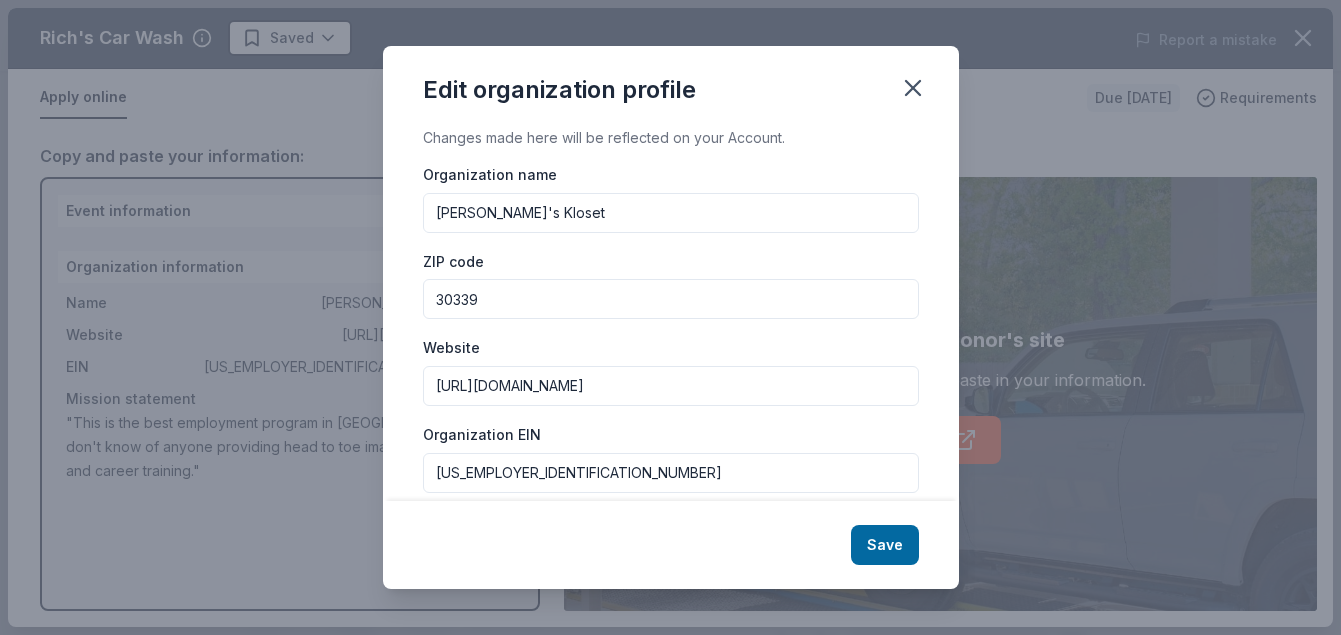 drag, startPoint x: 526, startPoint y: 260, endPoint x: 470, endPoint y: 262, distance: 56.0357 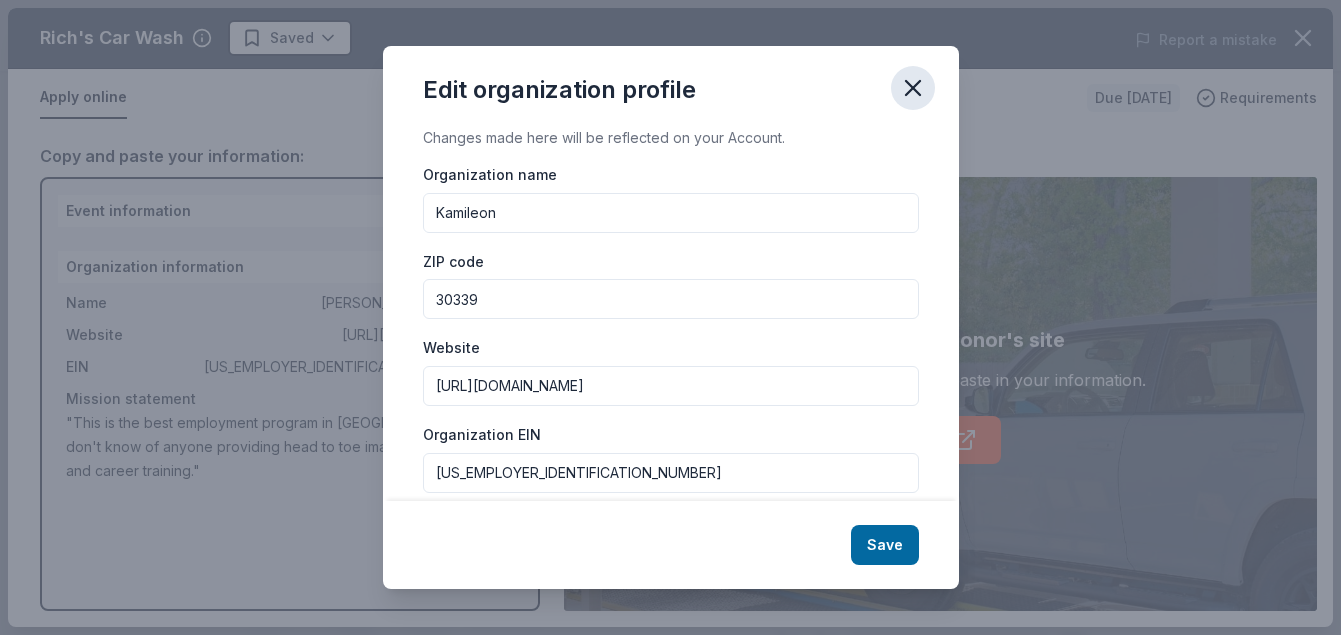 type on "Kamileon" 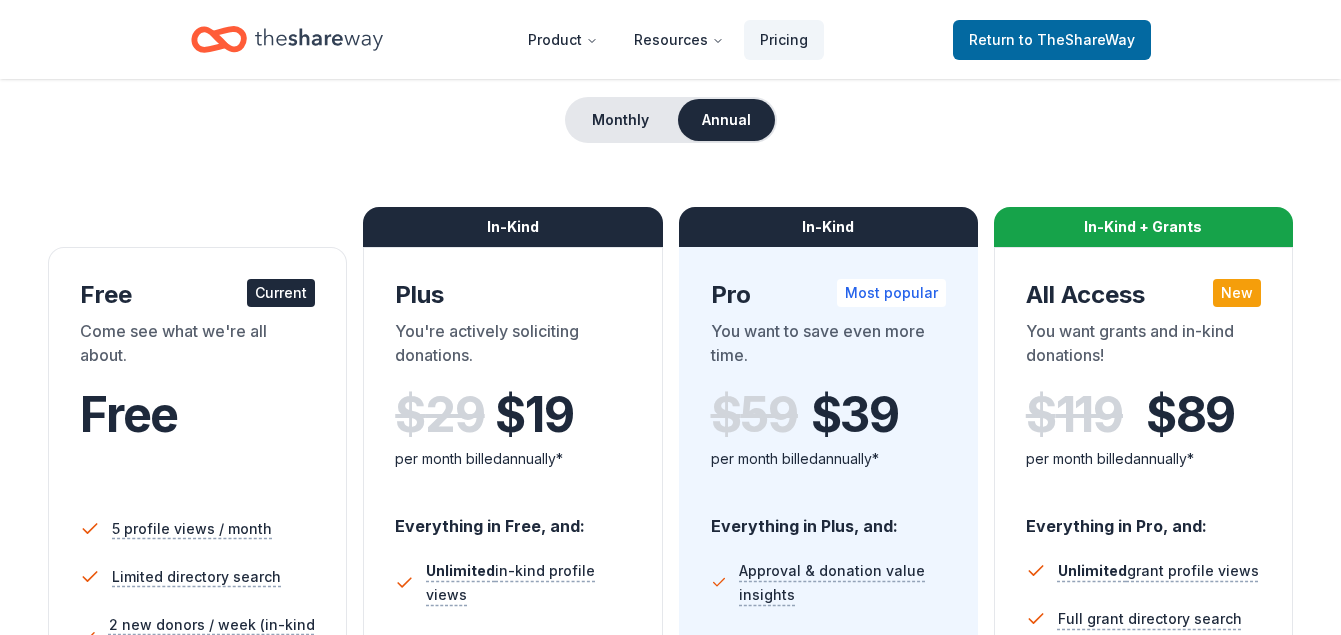 scroll, scrollTop: 207, scrollLeft: 0, axis: vertical 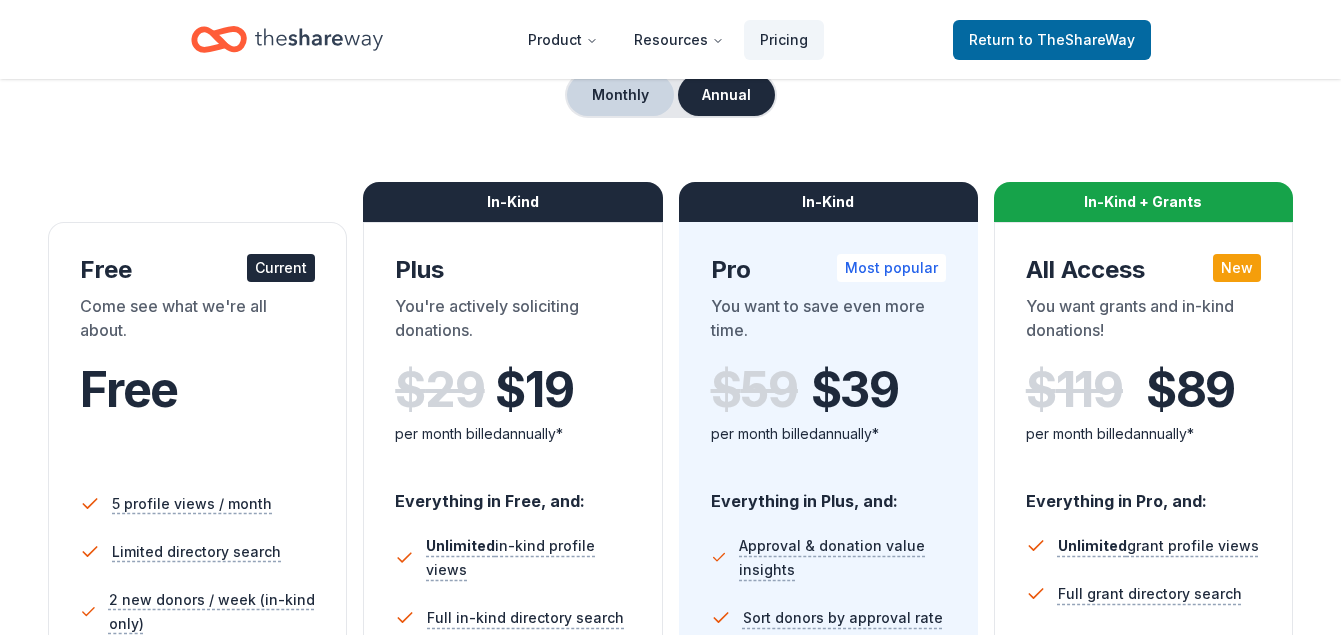 click on "Monthly" at bounding box center [620, 95] 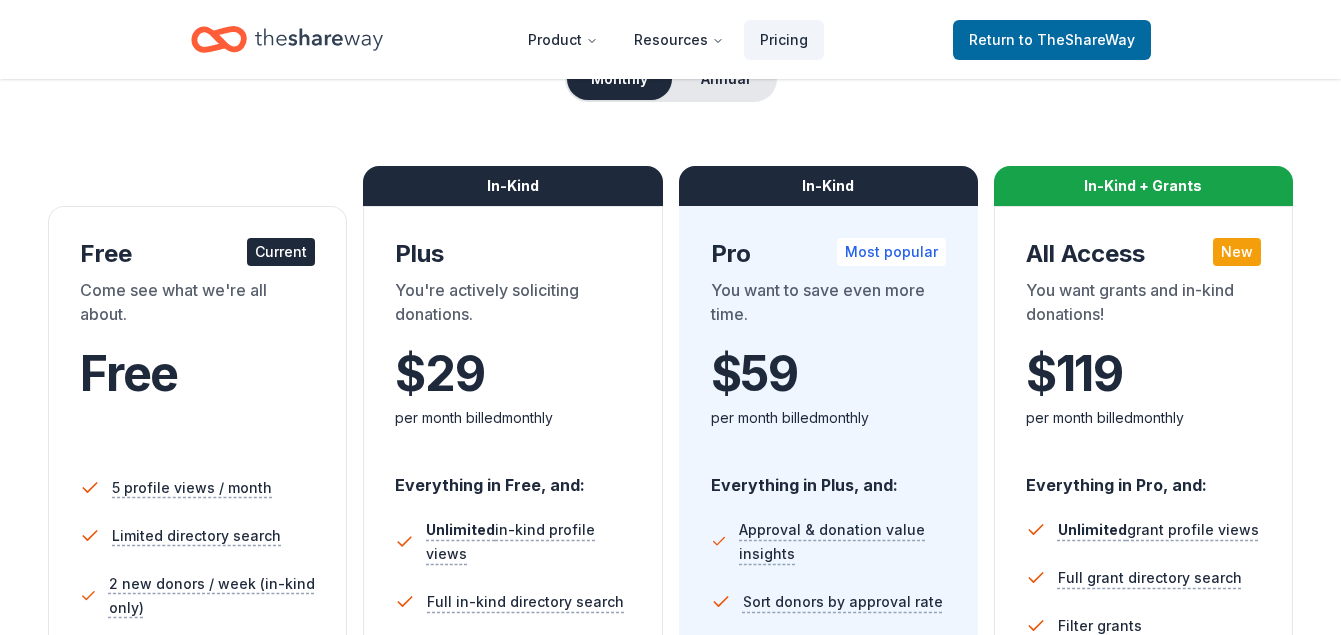 scroll, scrollTop: 0, scrollLeft: 0, axis: both 